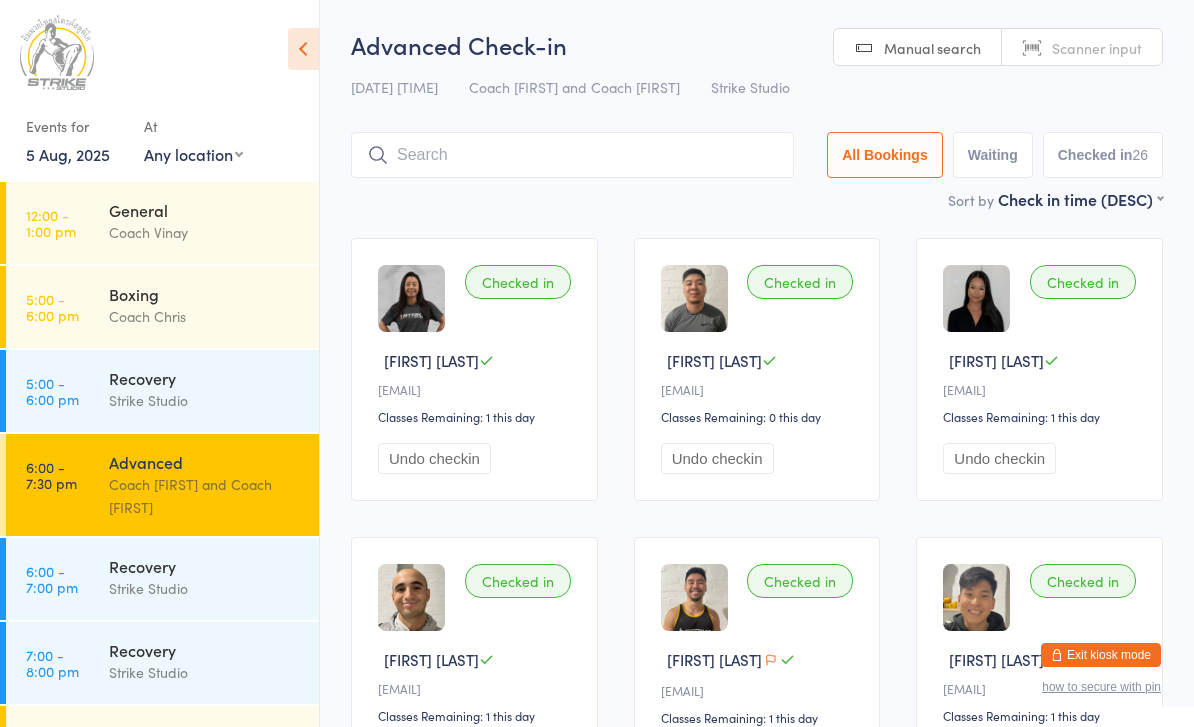 scroll, scrollTop: 224, scrollLeft: 0, axis: vertical 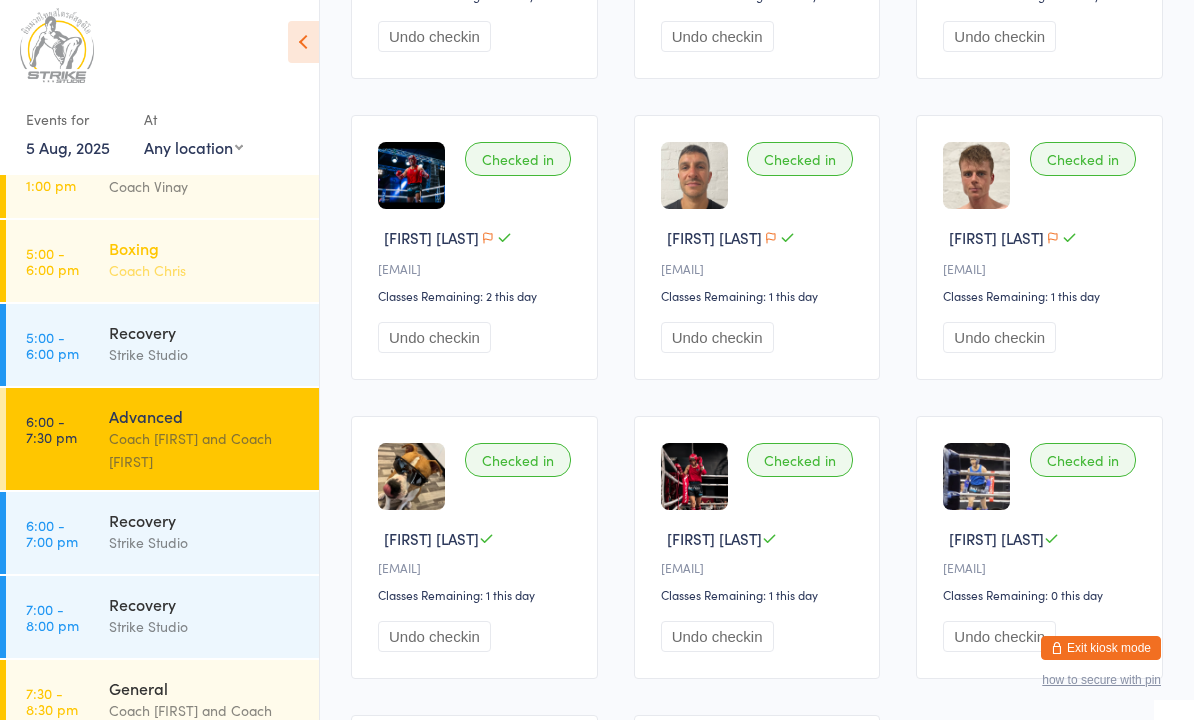 click on "Coach Chris" at bounding box center [205, 277] 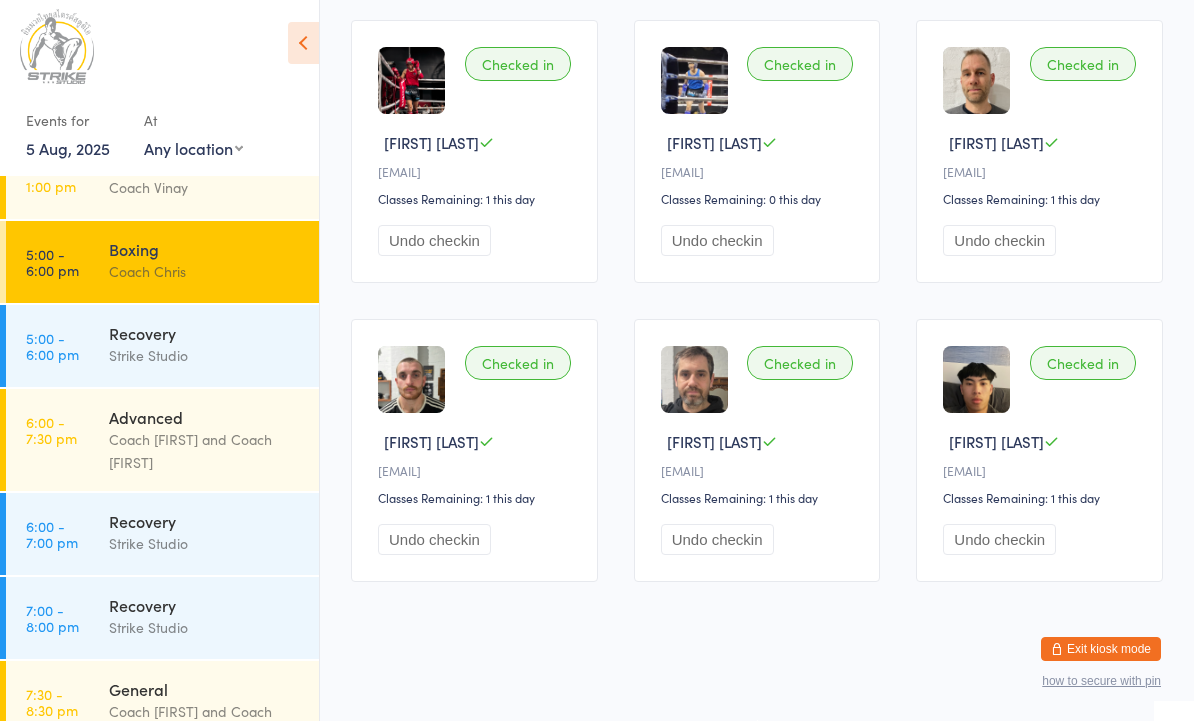 scroll, scrollTop: 1154, scrollLeft: 0, axis: vertical 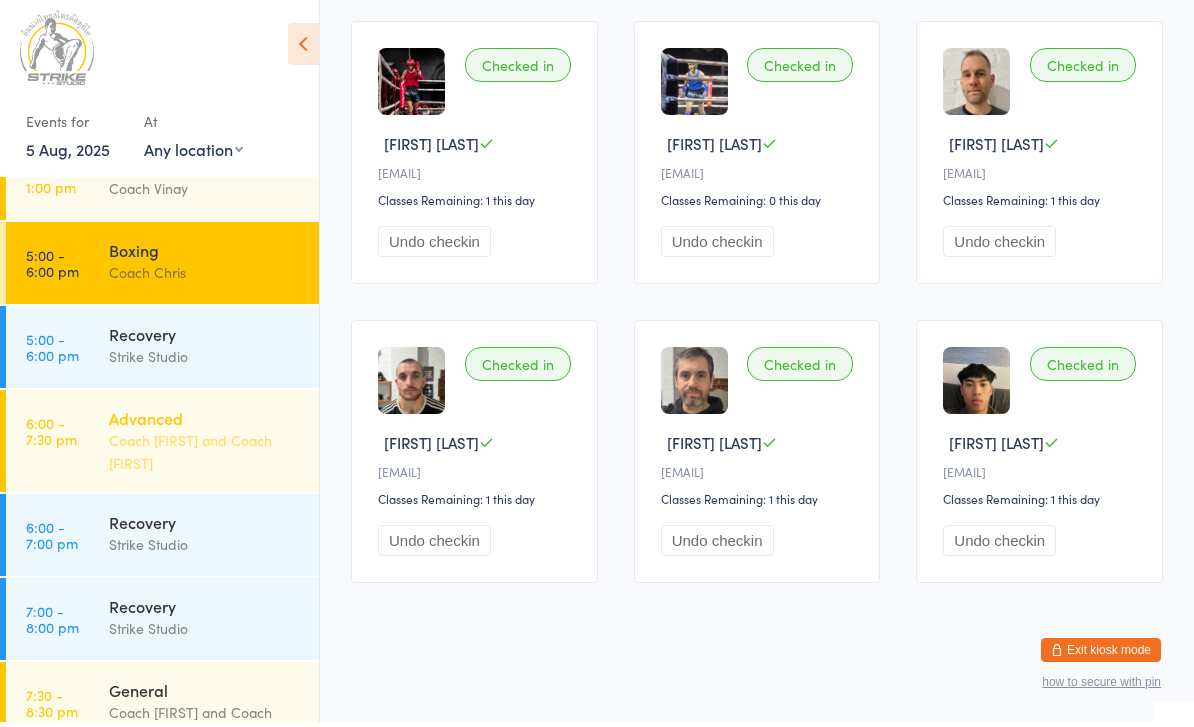 click on "Coach [FIRST] and Coach [FIRST]" at bounding box center [205, 457] 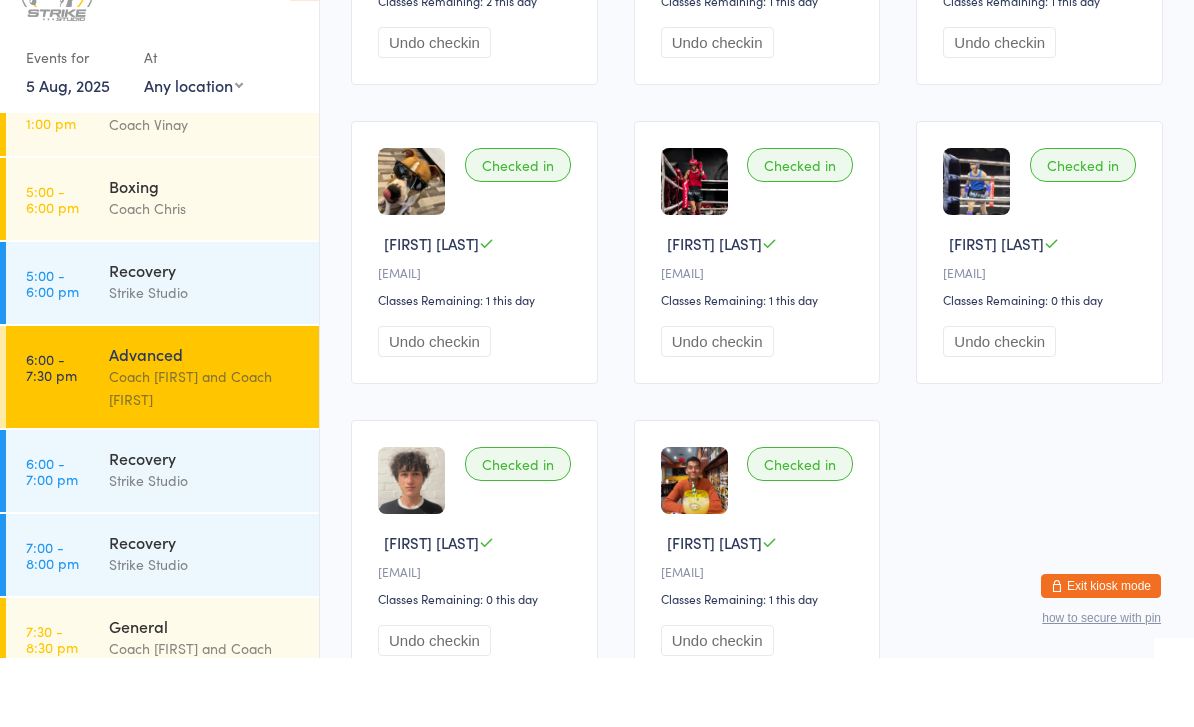 scroll, scrollTop: 2167, scrollLeft: 0, axis: vertical 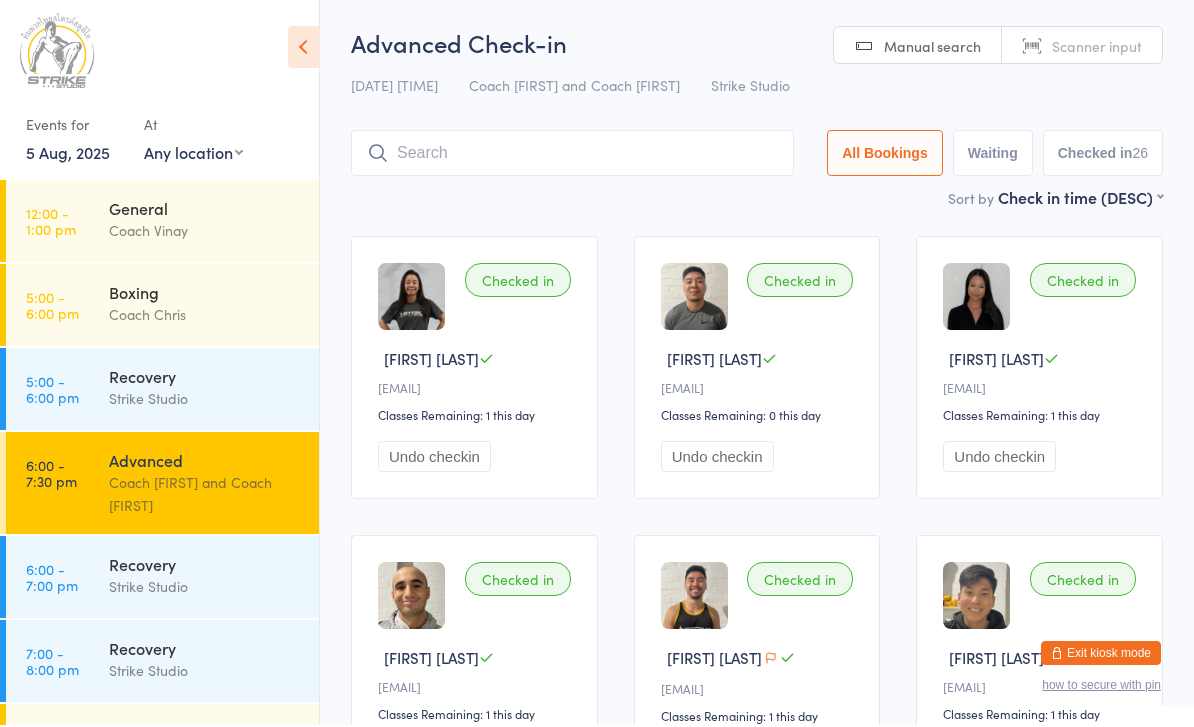 click on "General Coach [FIRST] and Coach [FIRST]" at bounding box center [214, 757] 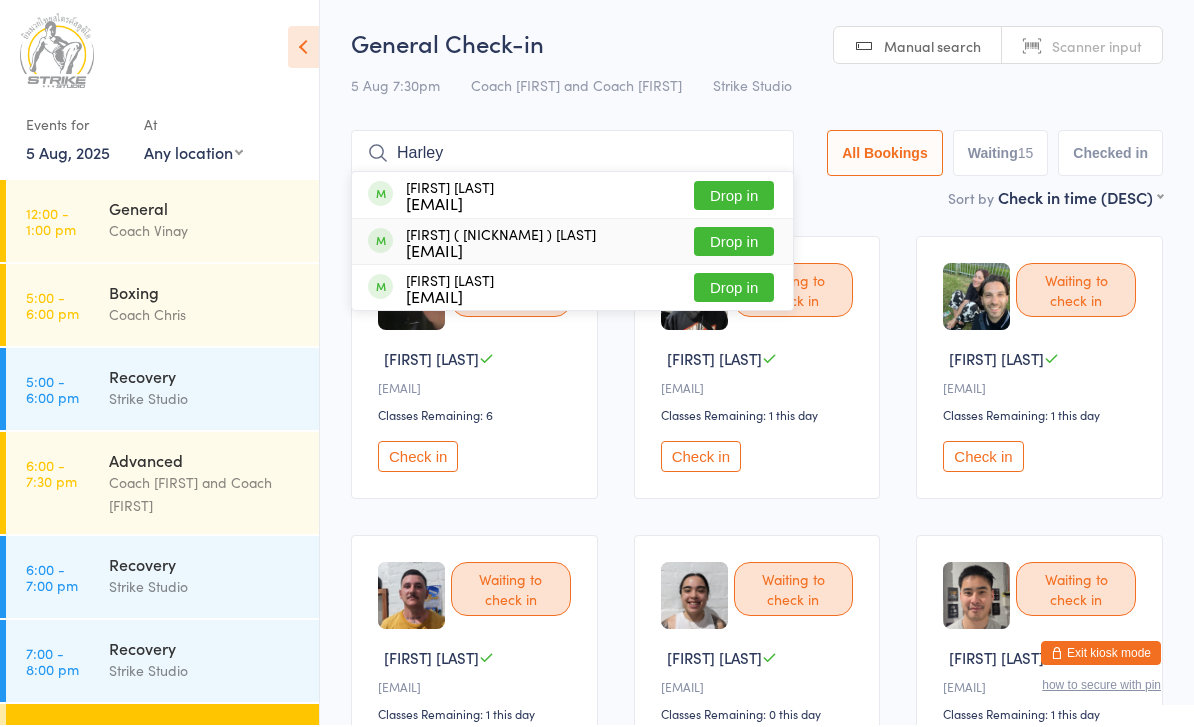 type on "Harley" 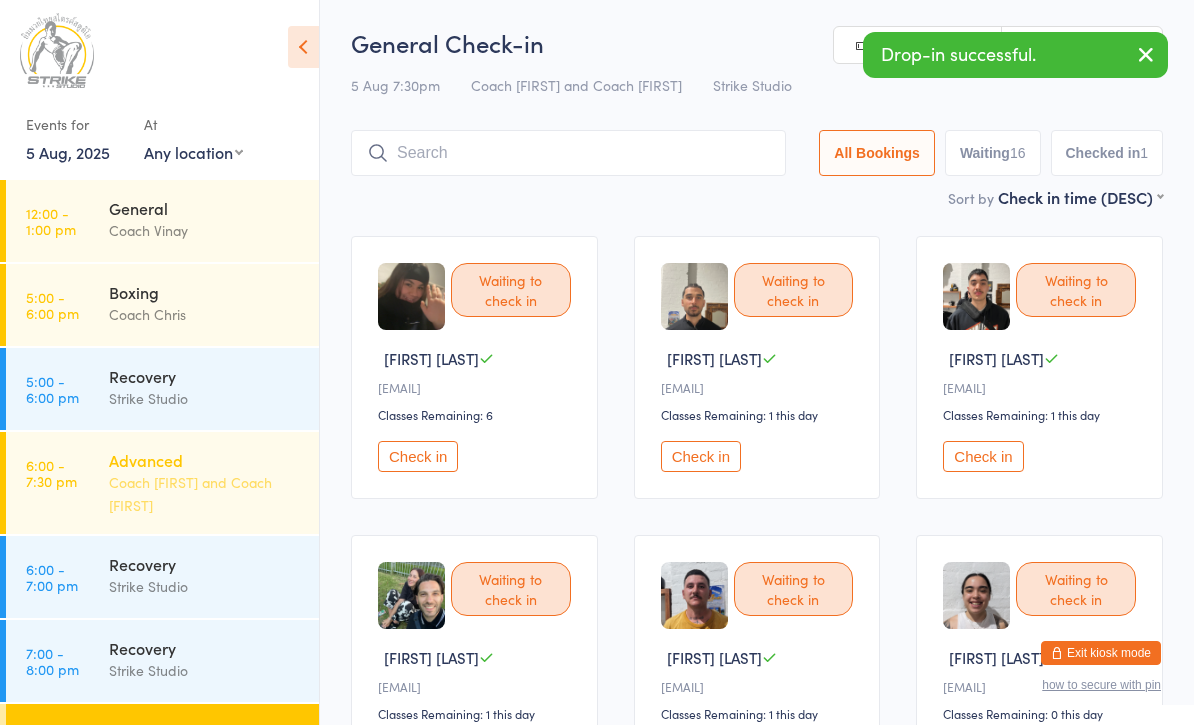 click on "Coach [FIRST] and Coach [FIRST]" at bounding box center [205, 496] 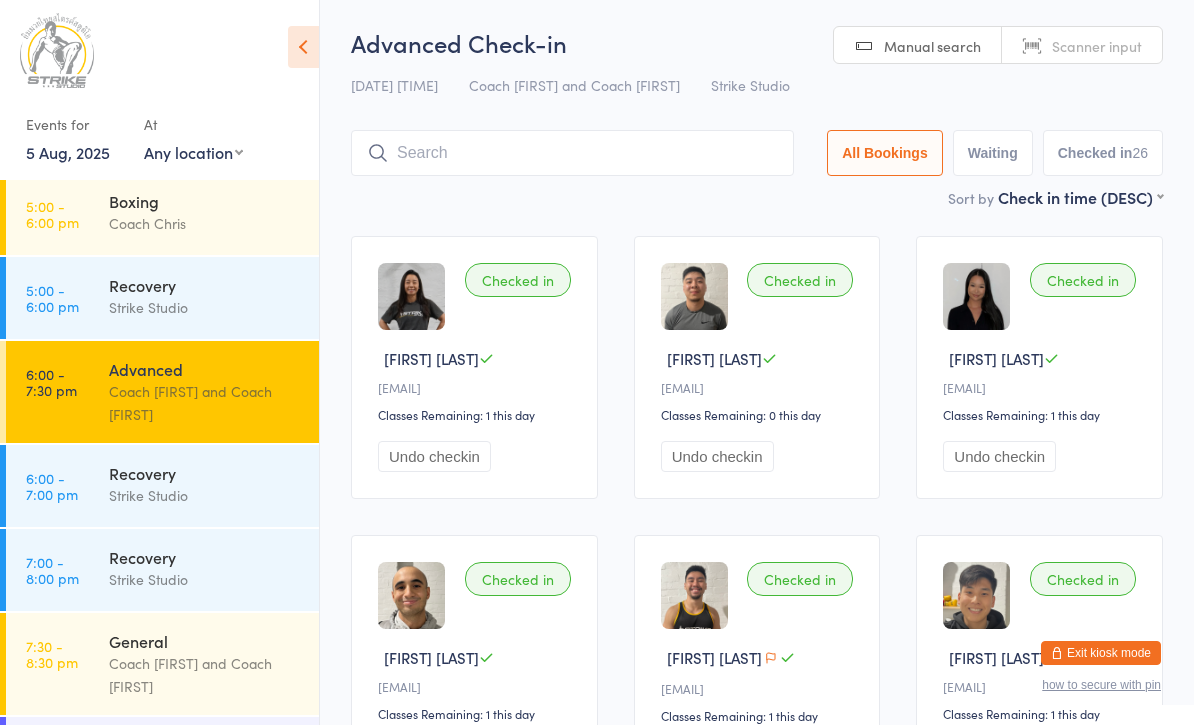 scroll, scrollTop: 97, scrollLeft: 0, axis: vertical 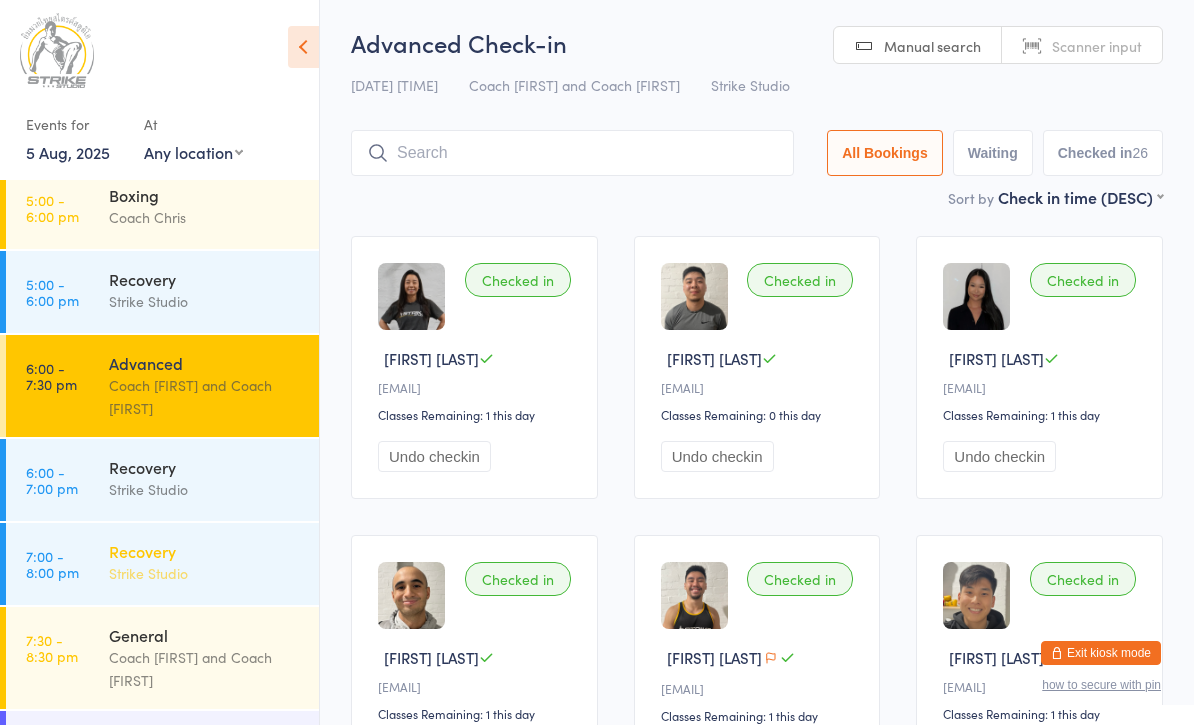 click on "Strike Studio" at bounding box center [205, 575] 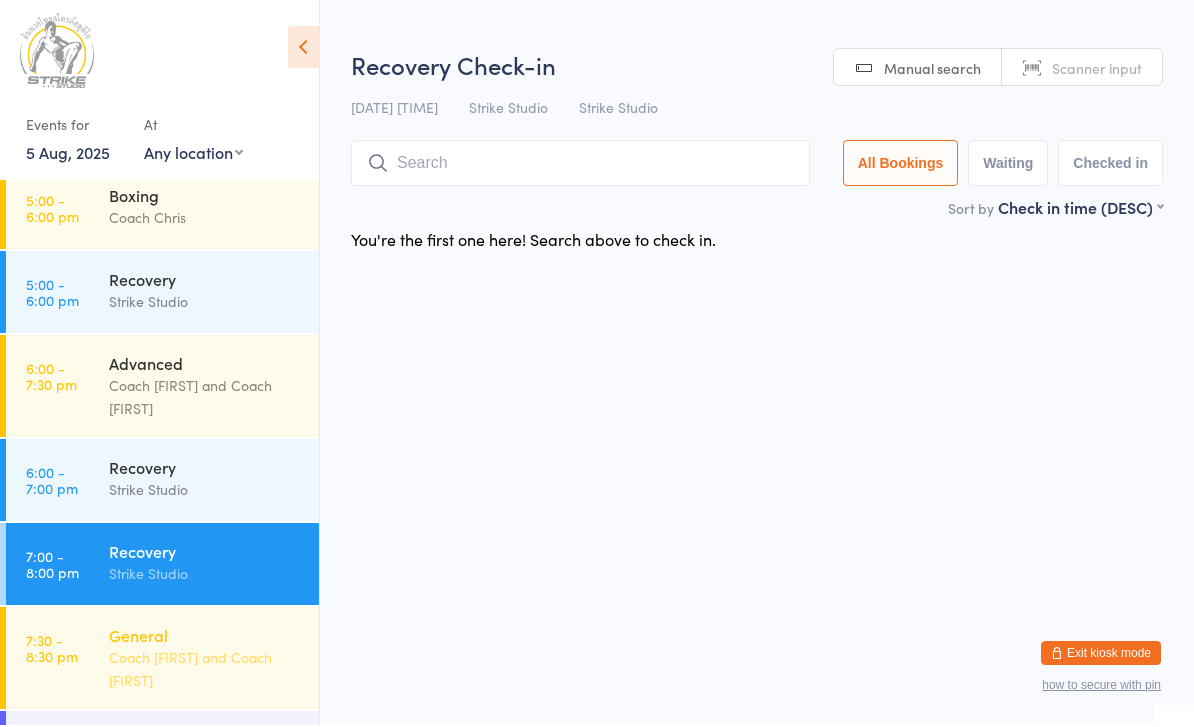 click on "General" at bounding box center [205, 637] 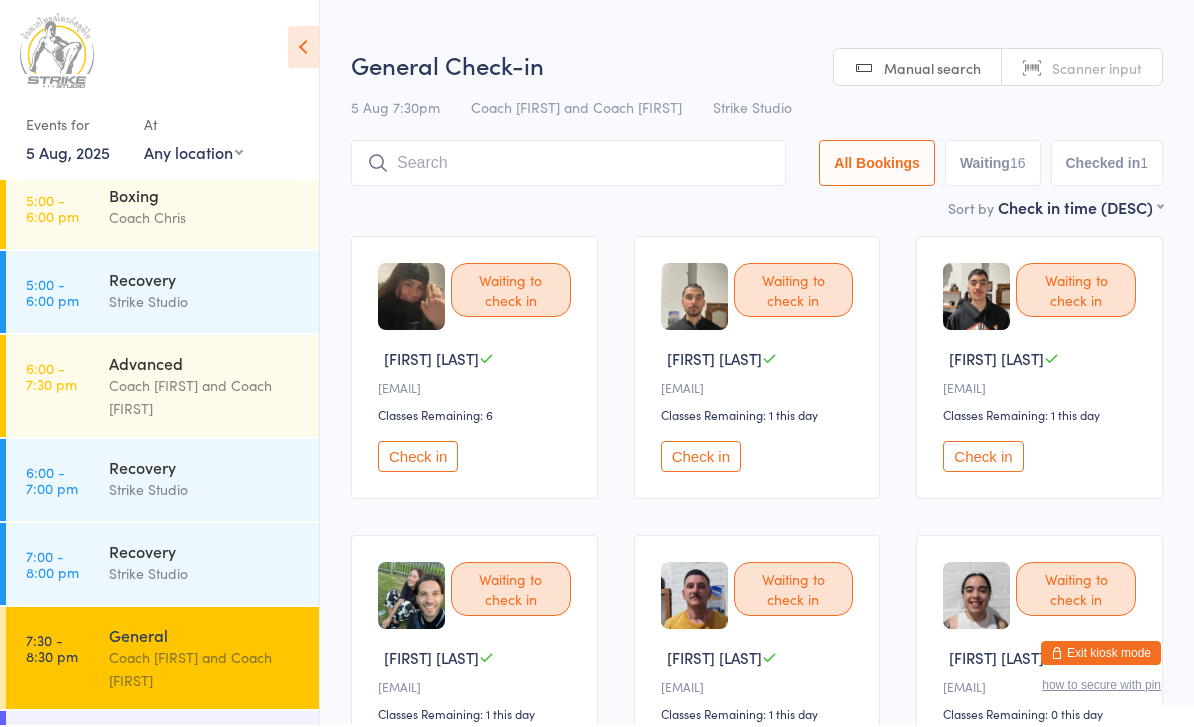 click on "Check in" at bounding box center (701, 458) 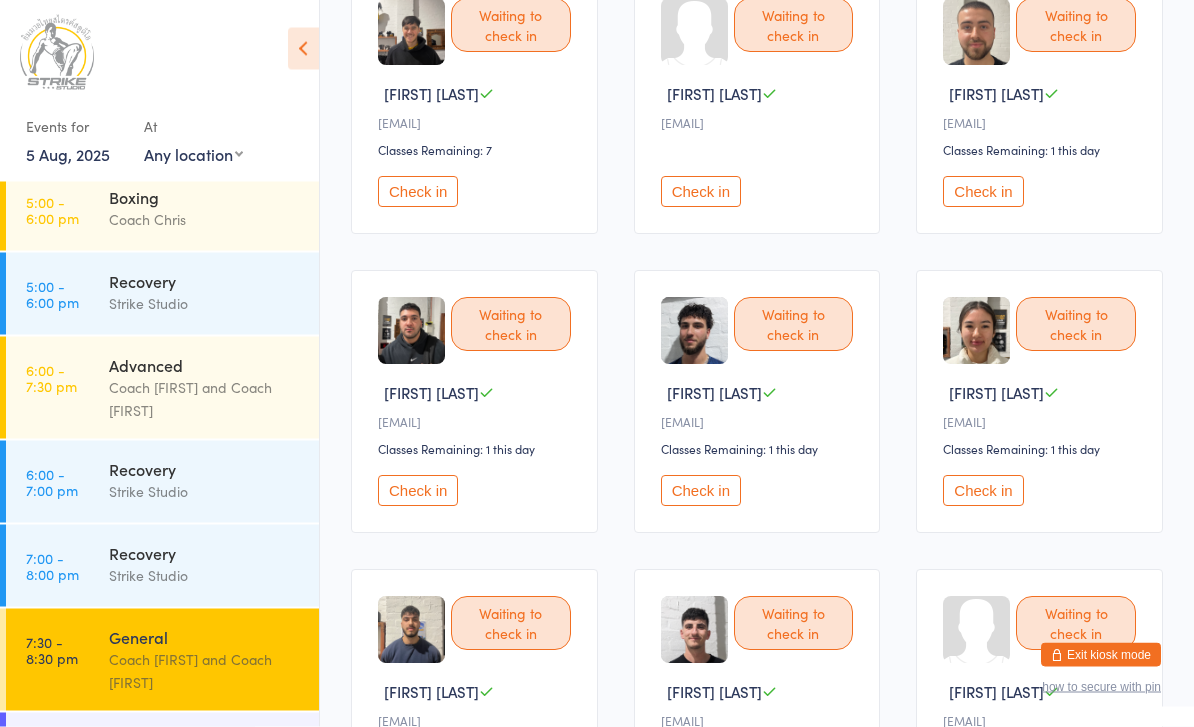 scroll, scrollTop: 852, scrollLeft: 0, axis: vertical 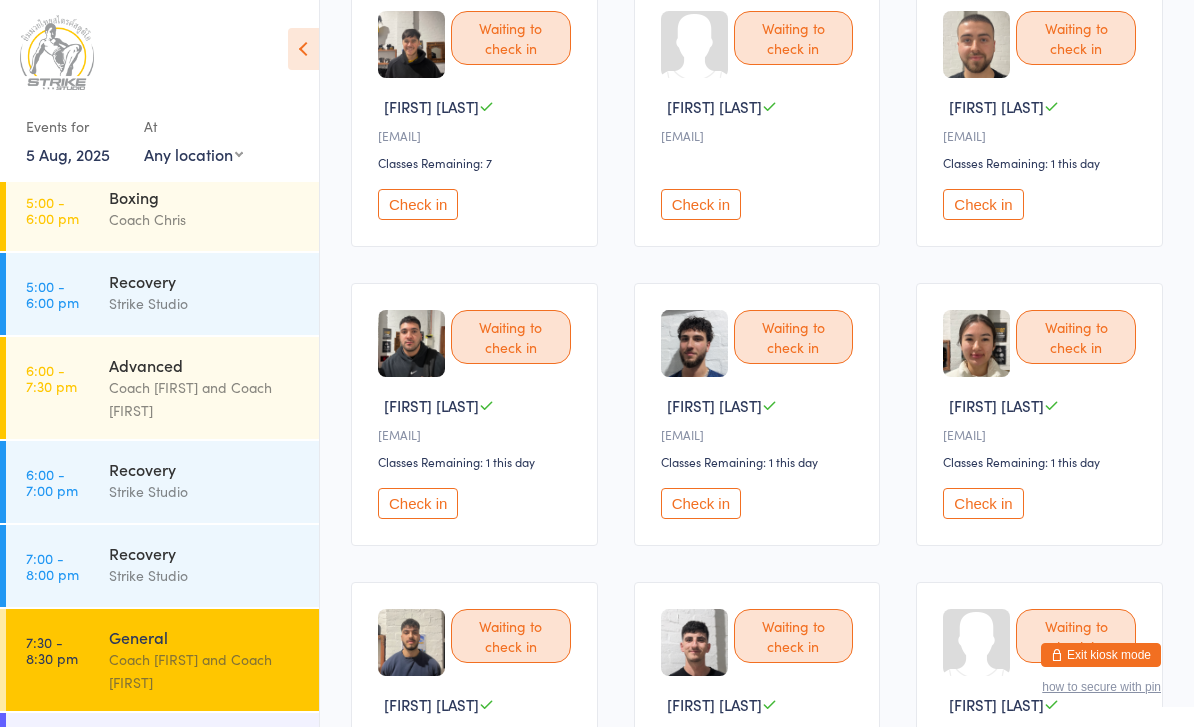 click on "Check in" at bounding box center (418, 204) 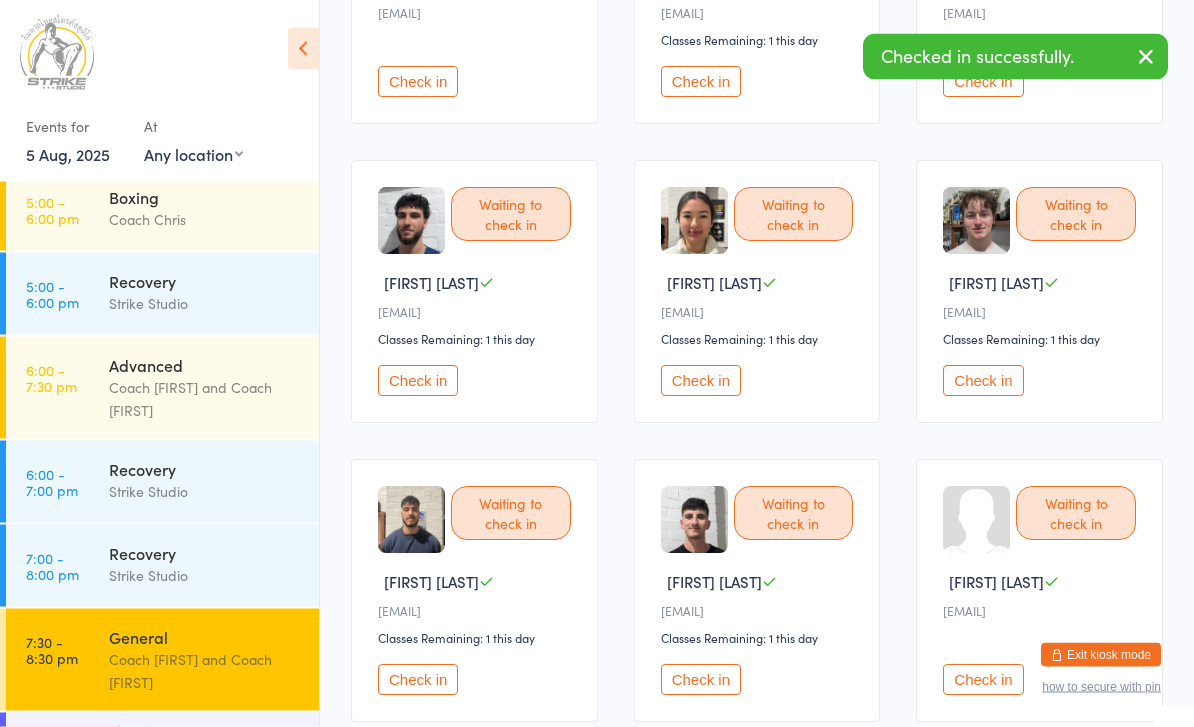scroll, scrollTop: 975, scrollLeft: 0, axis: vertical 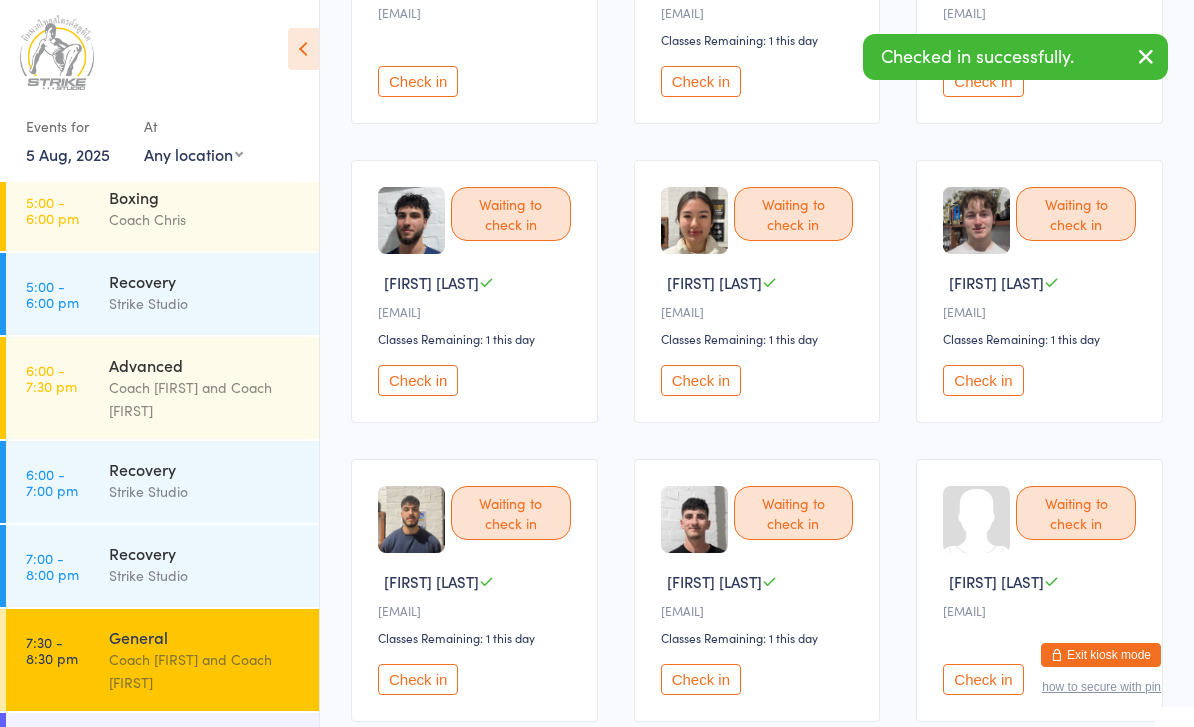 click on "Check in" at bounding box center [418, 679] 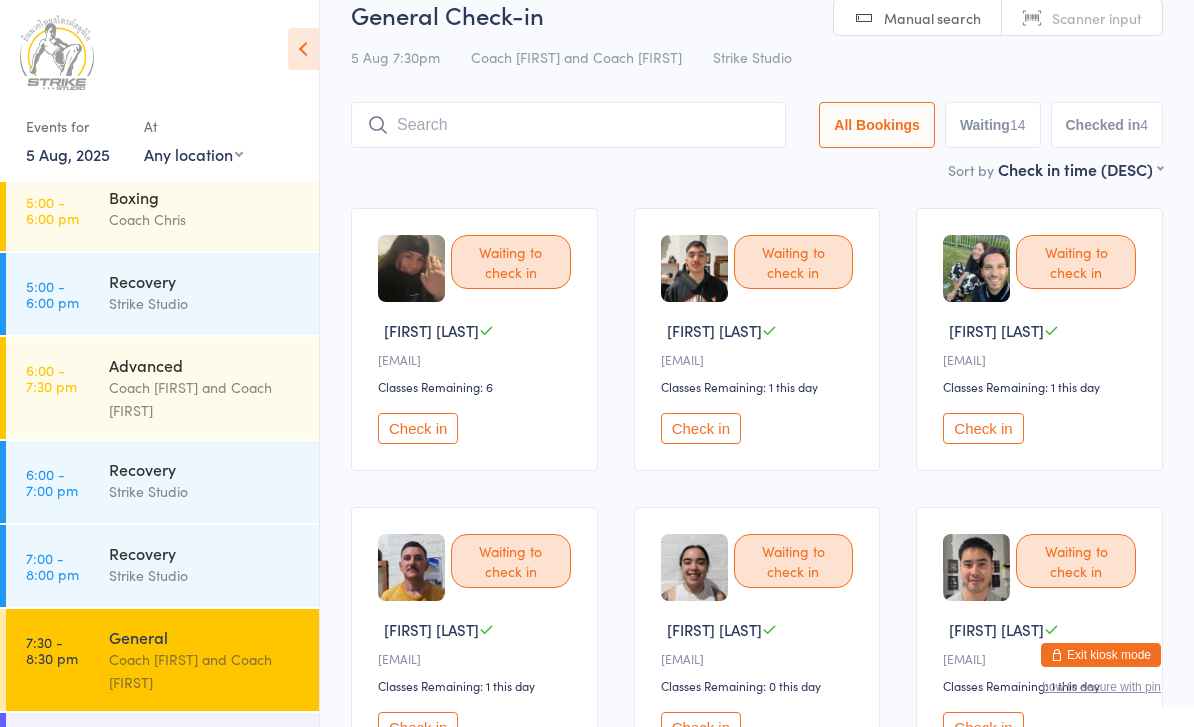 scroll, scrollTop: 28, scrollLeft: 0, axis: vertical 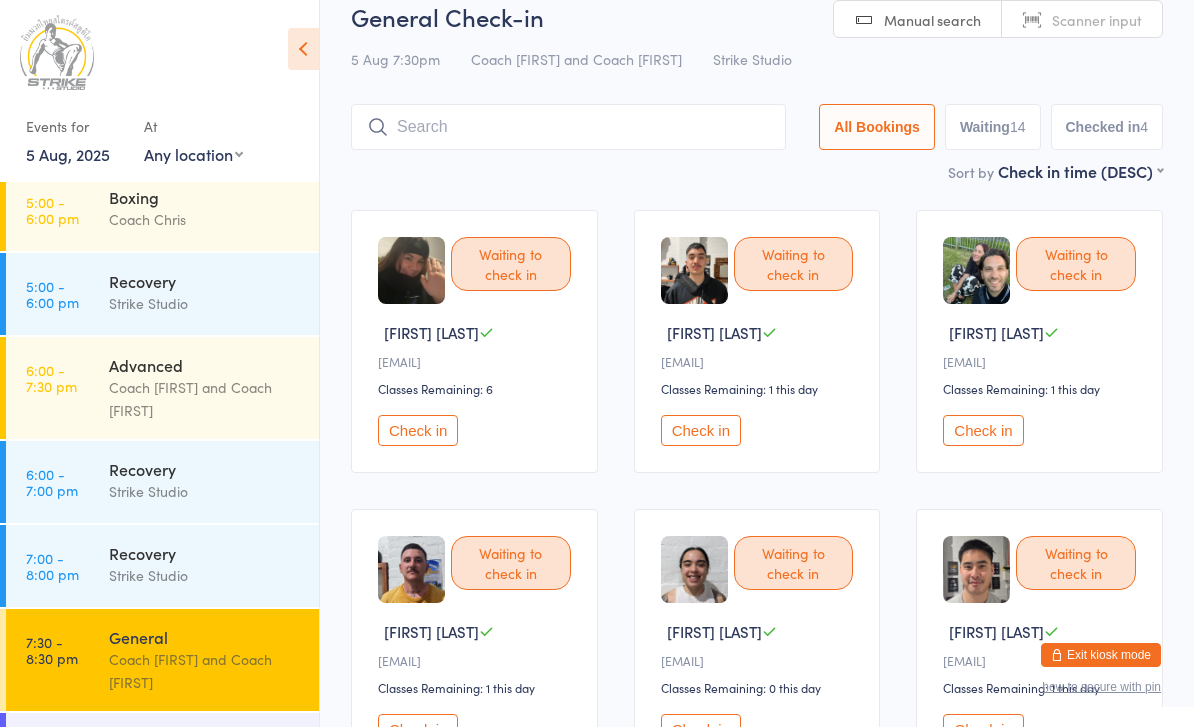 click on "Check in" at bounding box center (701, 430) 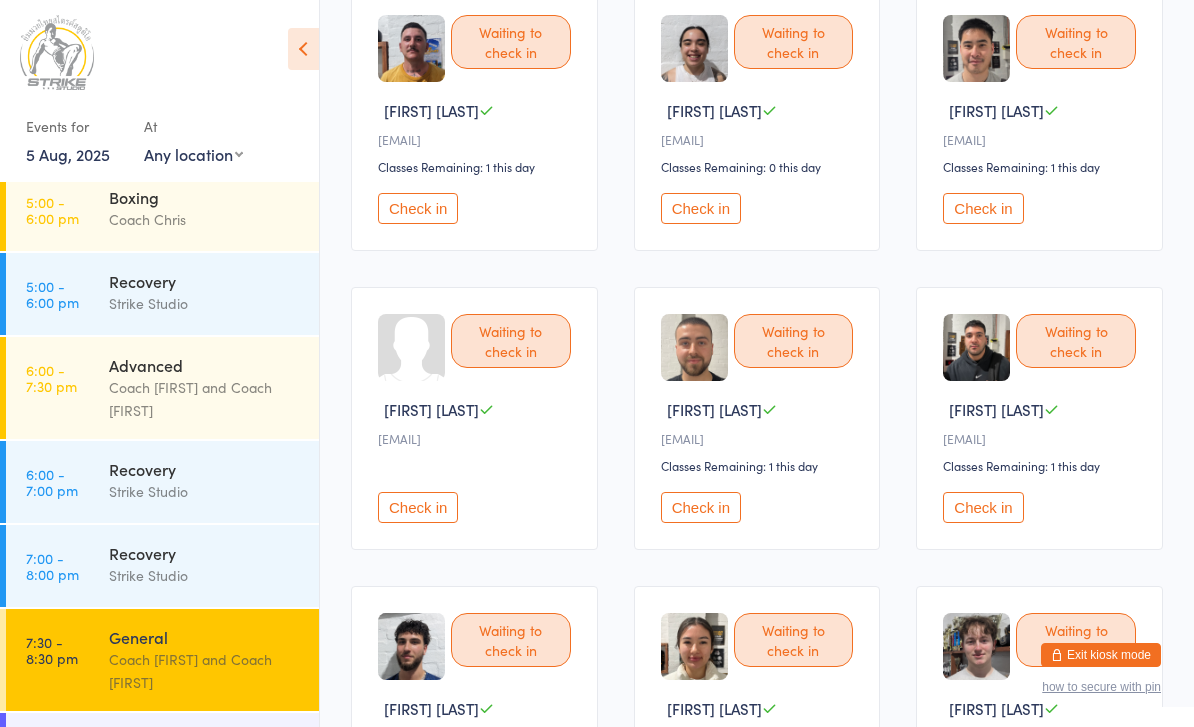 scroll, scrollTop: 532, scrollLeft: 0, axis: vertical 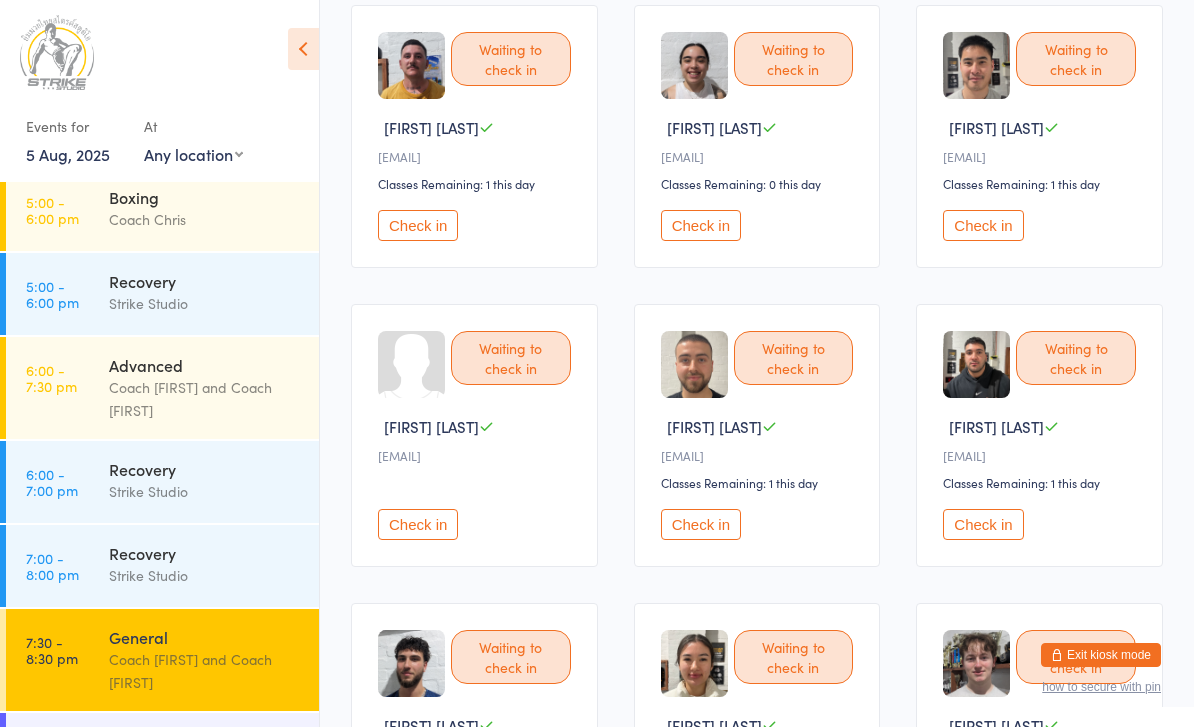 click on "Check in" at bounding box center (983, 524) 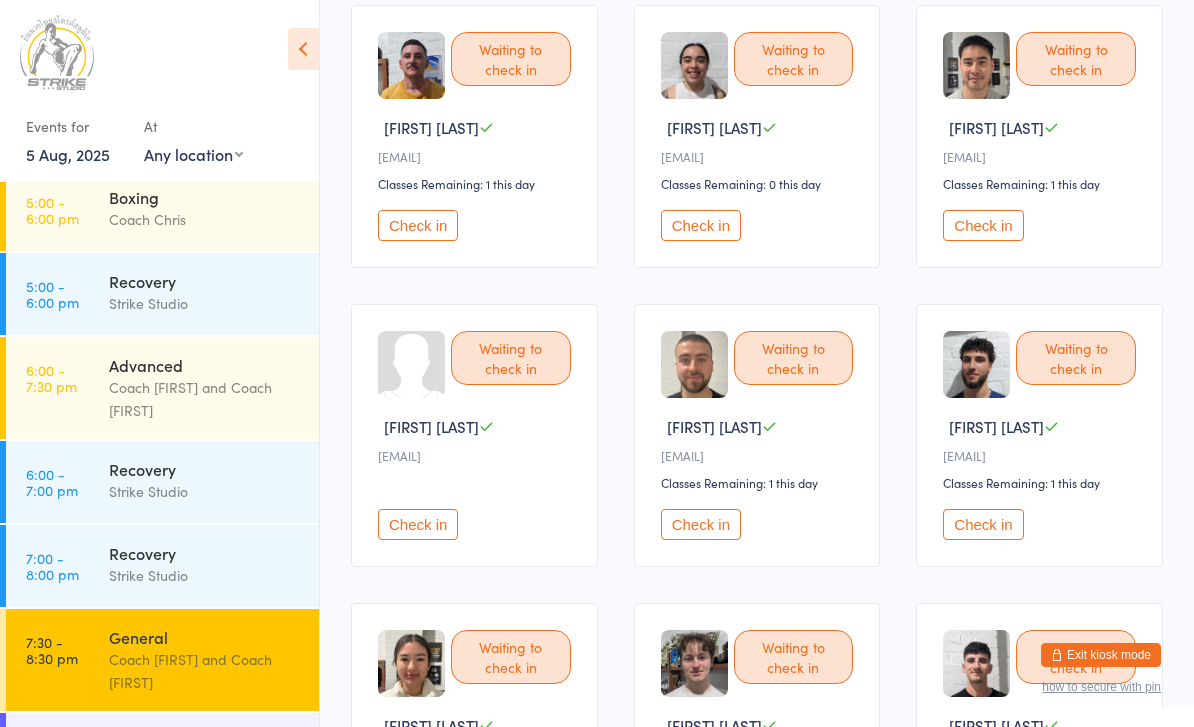 click on "Check in" at bounding box center (418, 225) 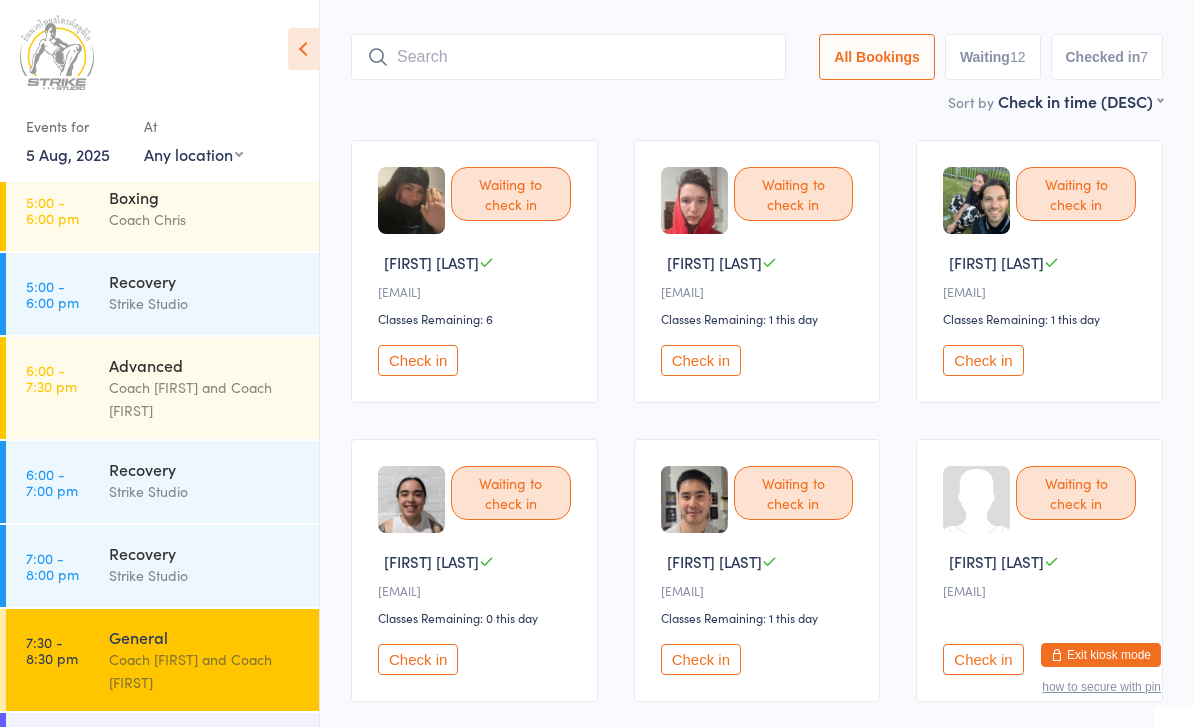 scroll, scrollTop: 0, scrollLeft: 0, axis: both 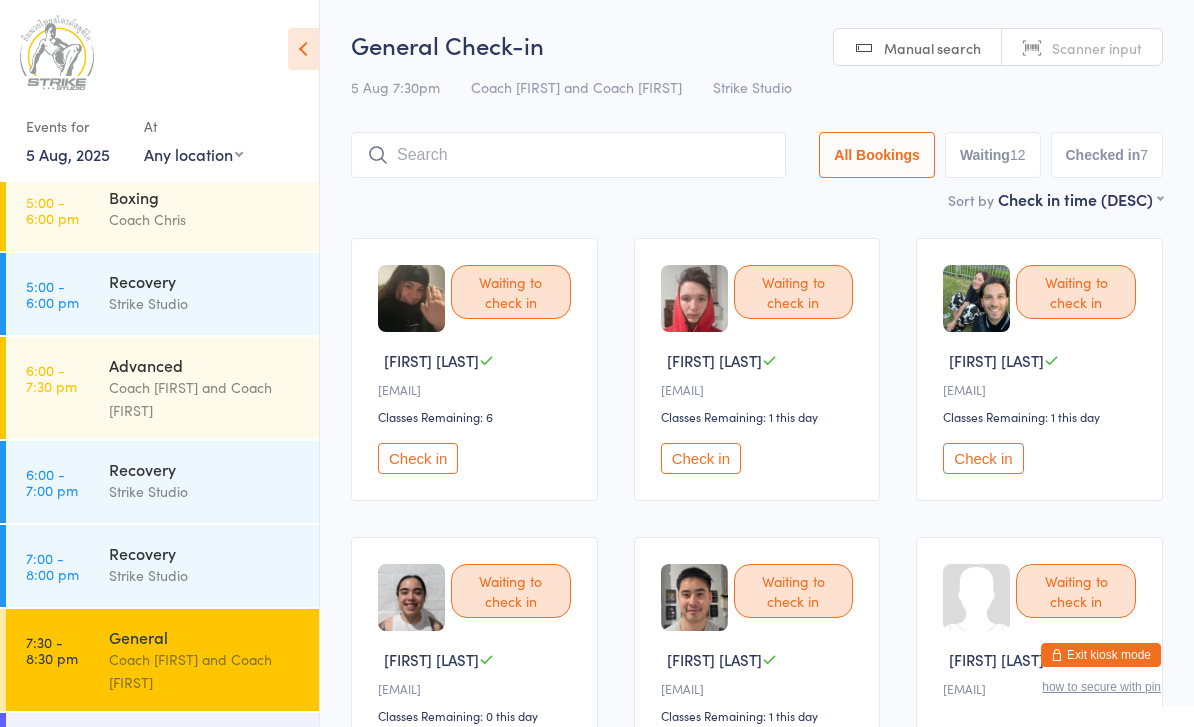 click on "General Check-in [DATE] [TIME] Coach [FIRST] and Coach [FIRST] Strike Studio Manual search Scanner input All Bookings Waiting 12 Checked in 7" at bounding box center (757, 108) 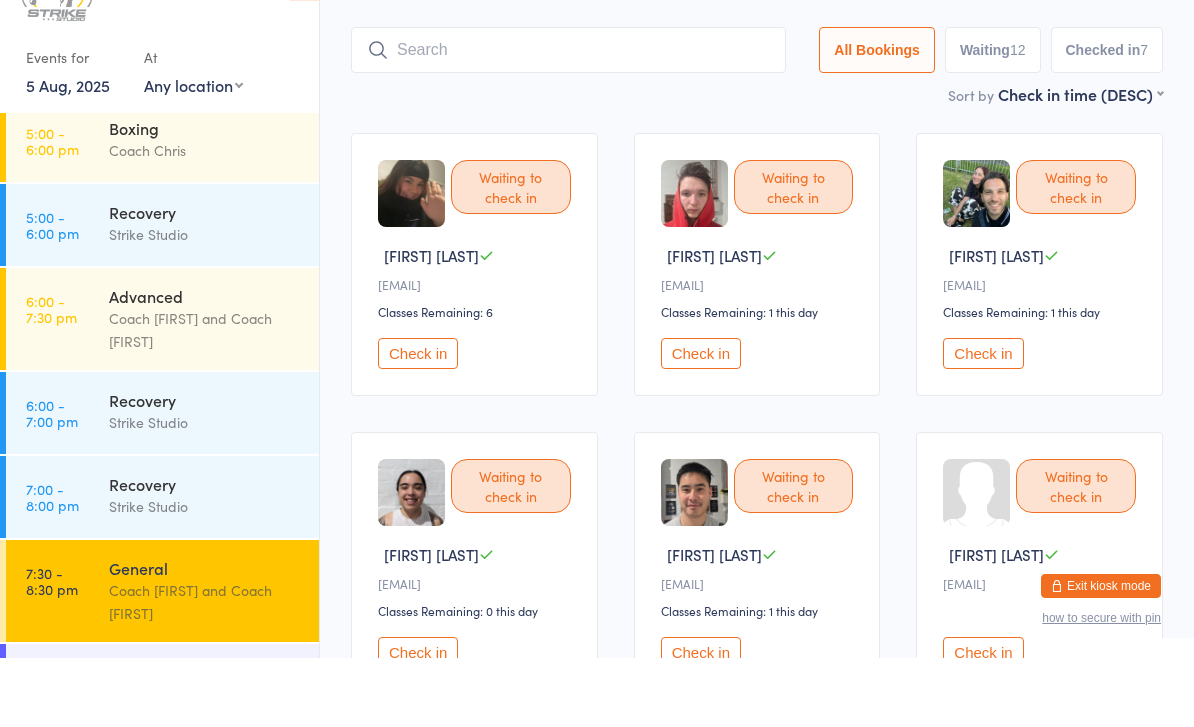 scroll, scrollTop: 65, scrollLeft: 0, axis: vertical 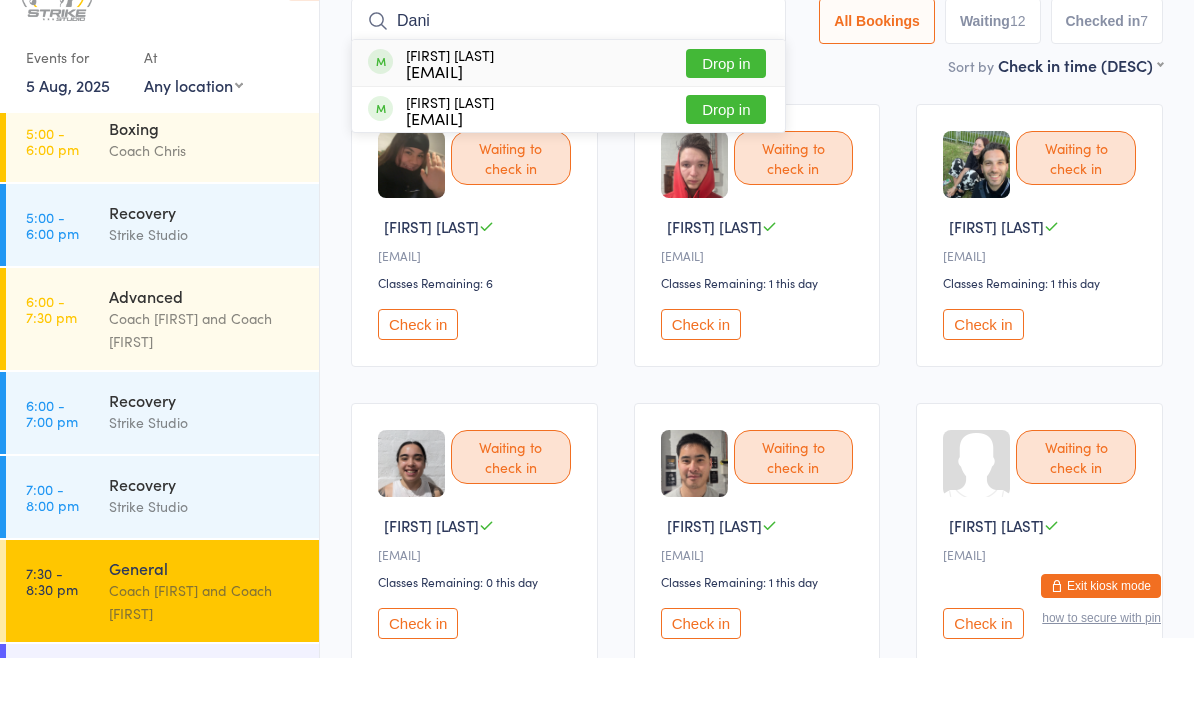 type on "Dani" 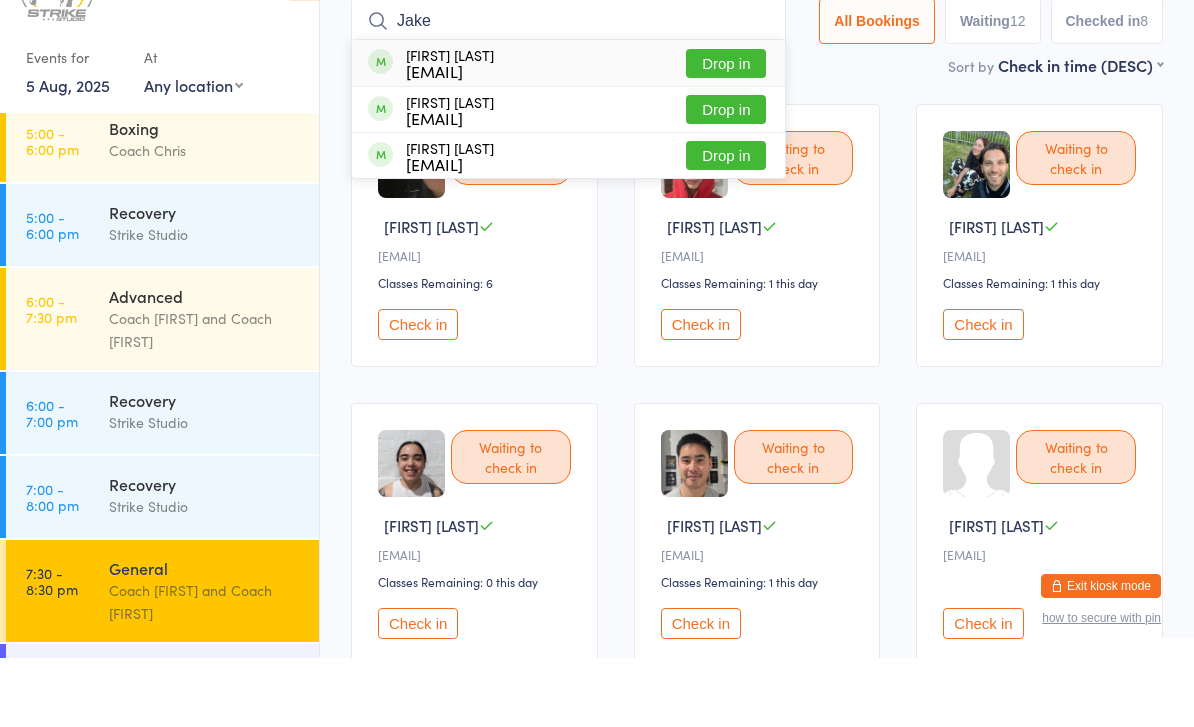 type on "Jake" 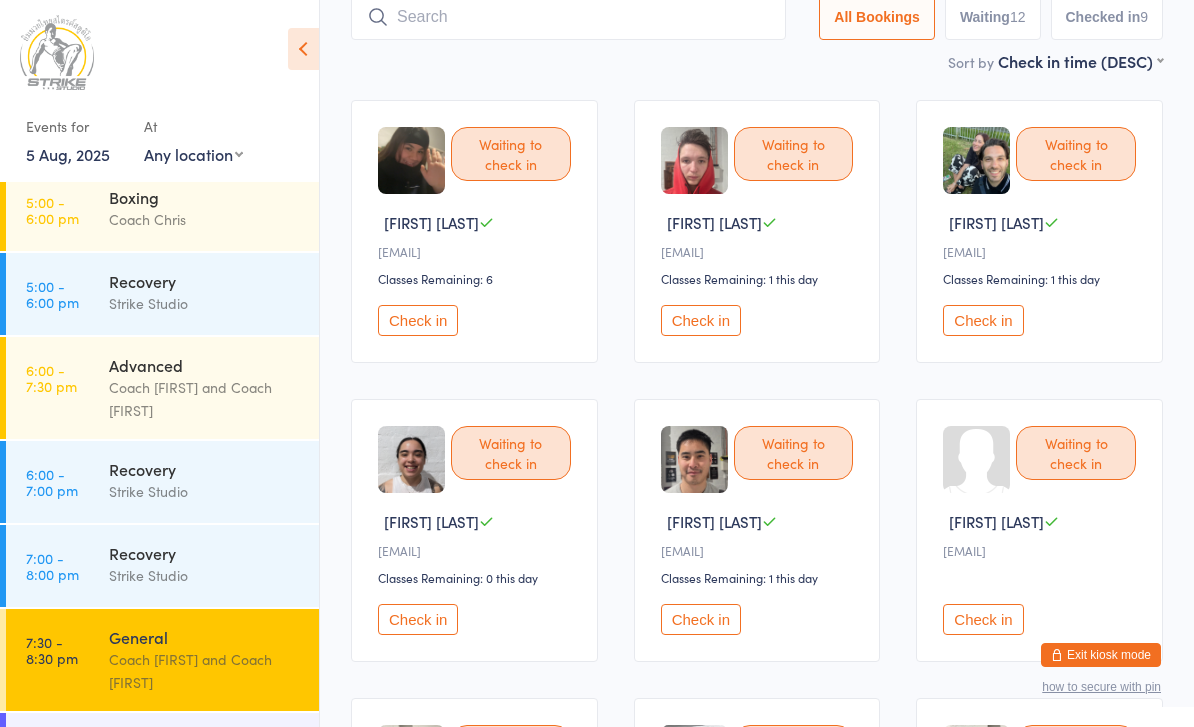 scroll, scrollTop: 0, scrollLeft: 0, axis: both 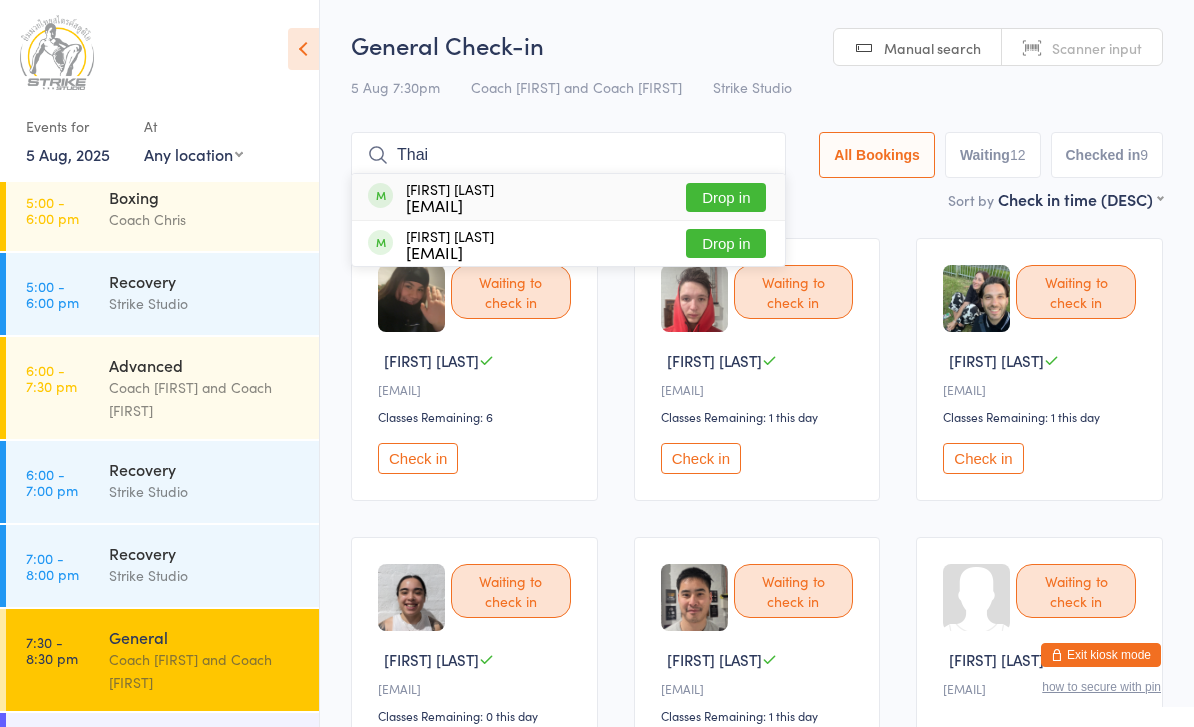 click on "Thai" at bounding box center [568, 155] 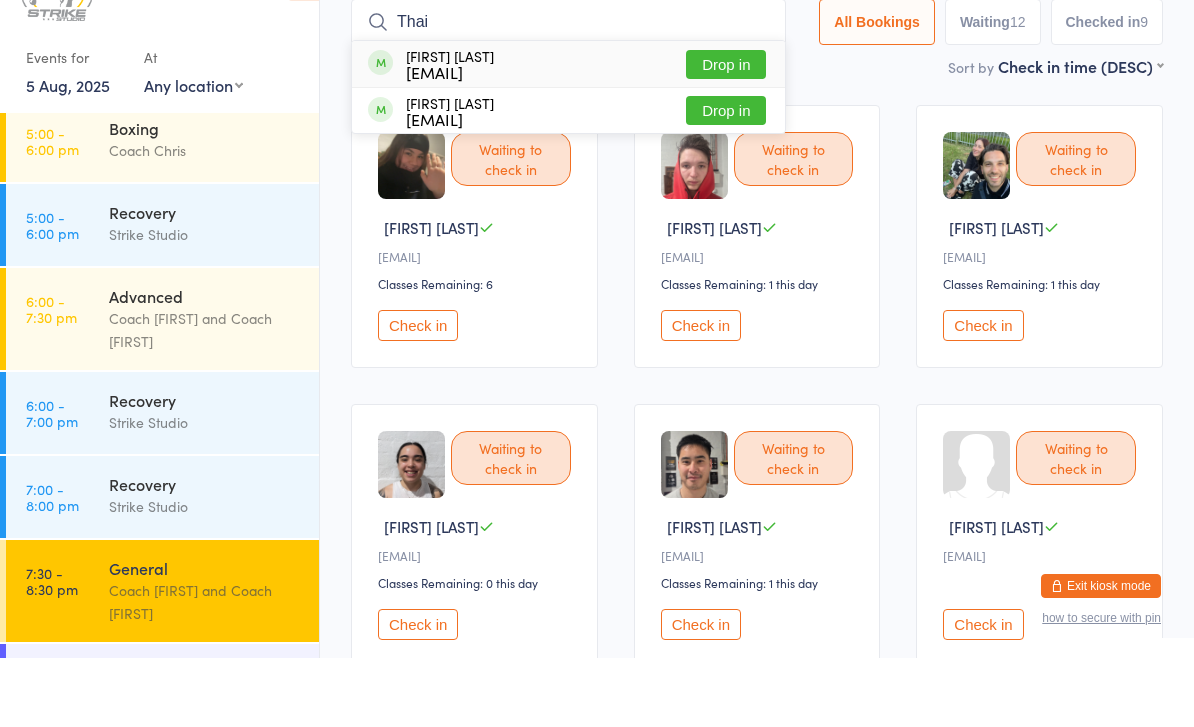 scroll, scrollTop: 65, scrollLeft: 0, axis: vertical 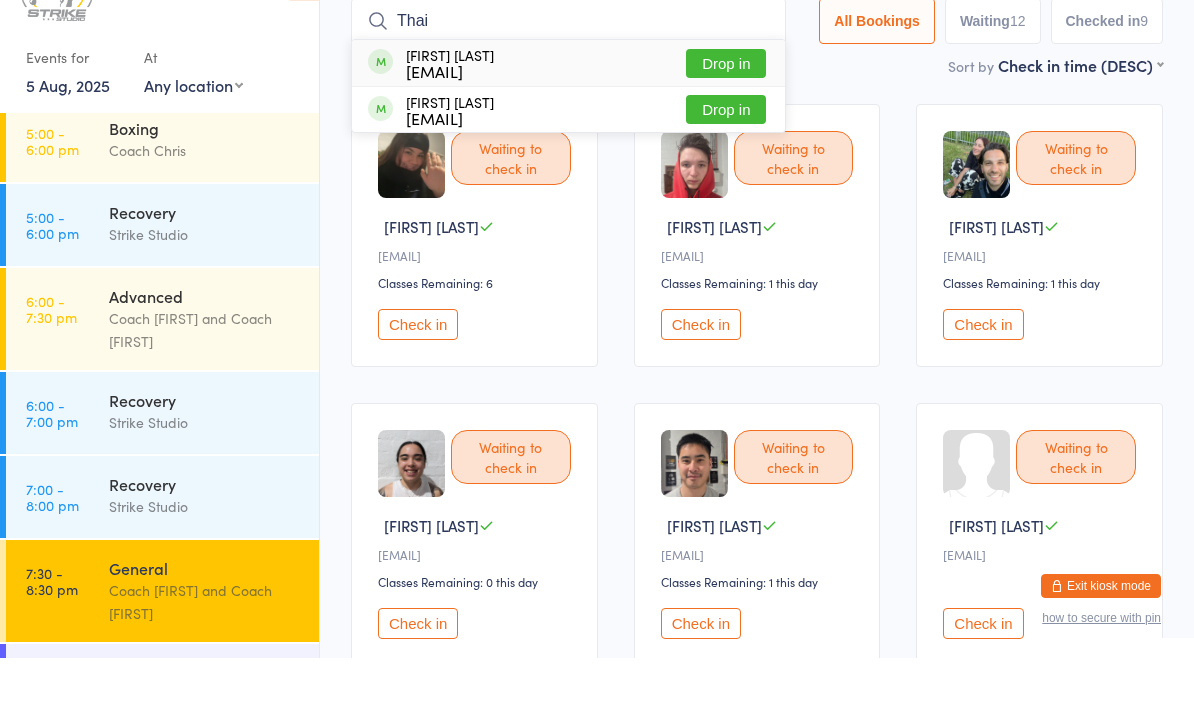 type on "Thai" 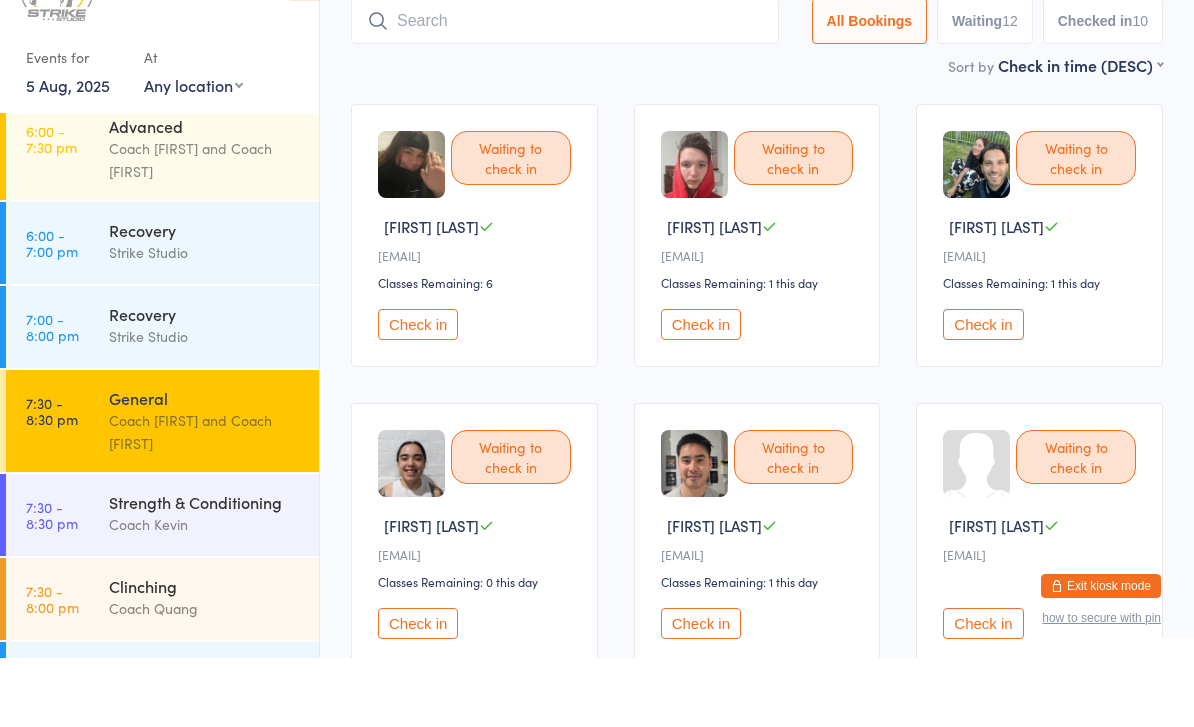 scroll, scrollTop: 271, scrollLeft: 0, axis: vertical 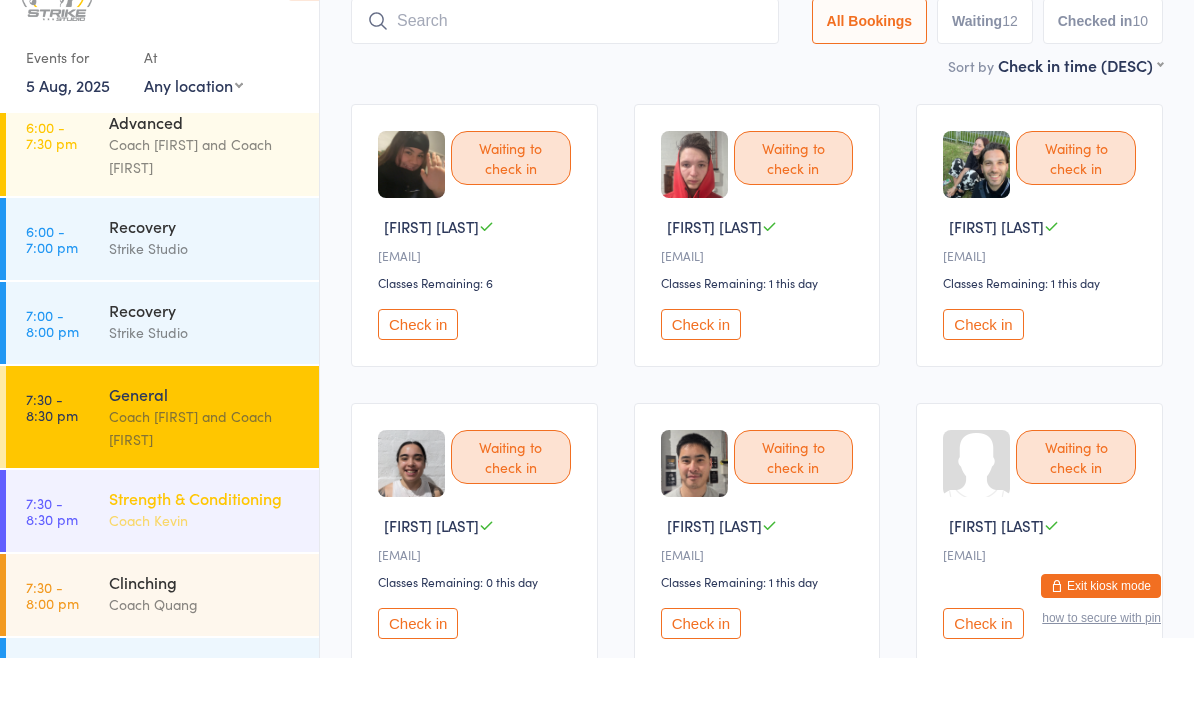 click on "Strength & Conditioning" at bounding box center (205, 567) 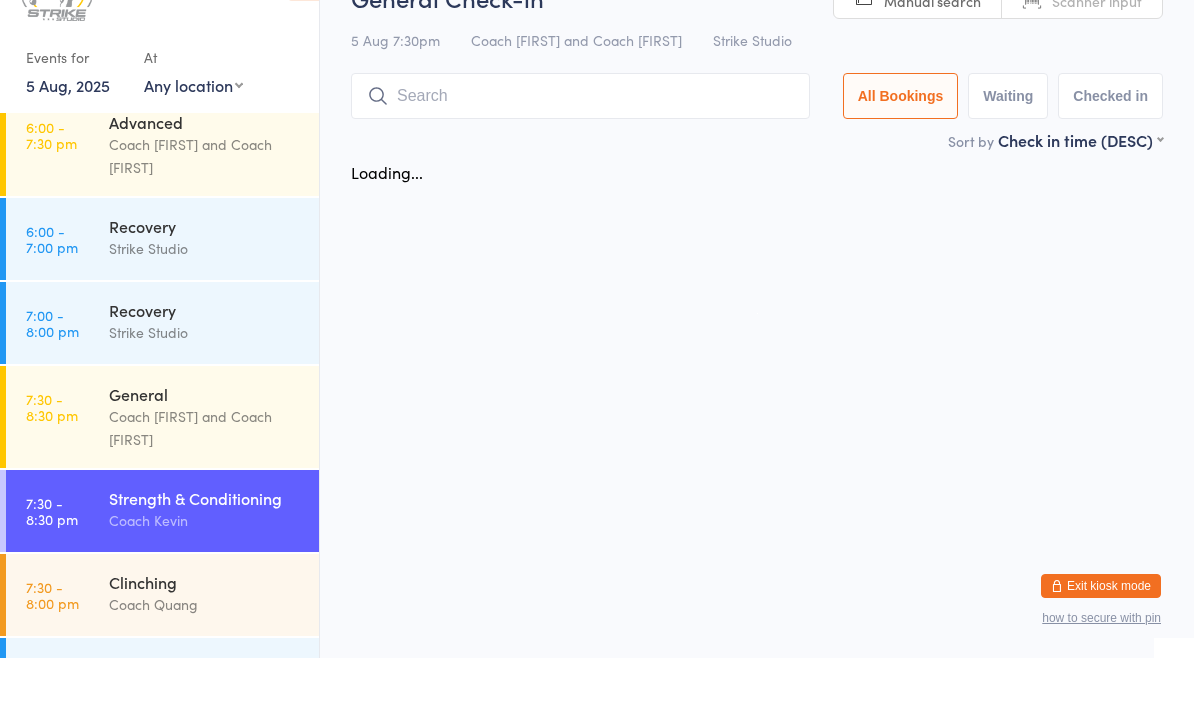 scroll, scrollTop: 0, scrollLeft: 0, axis: both 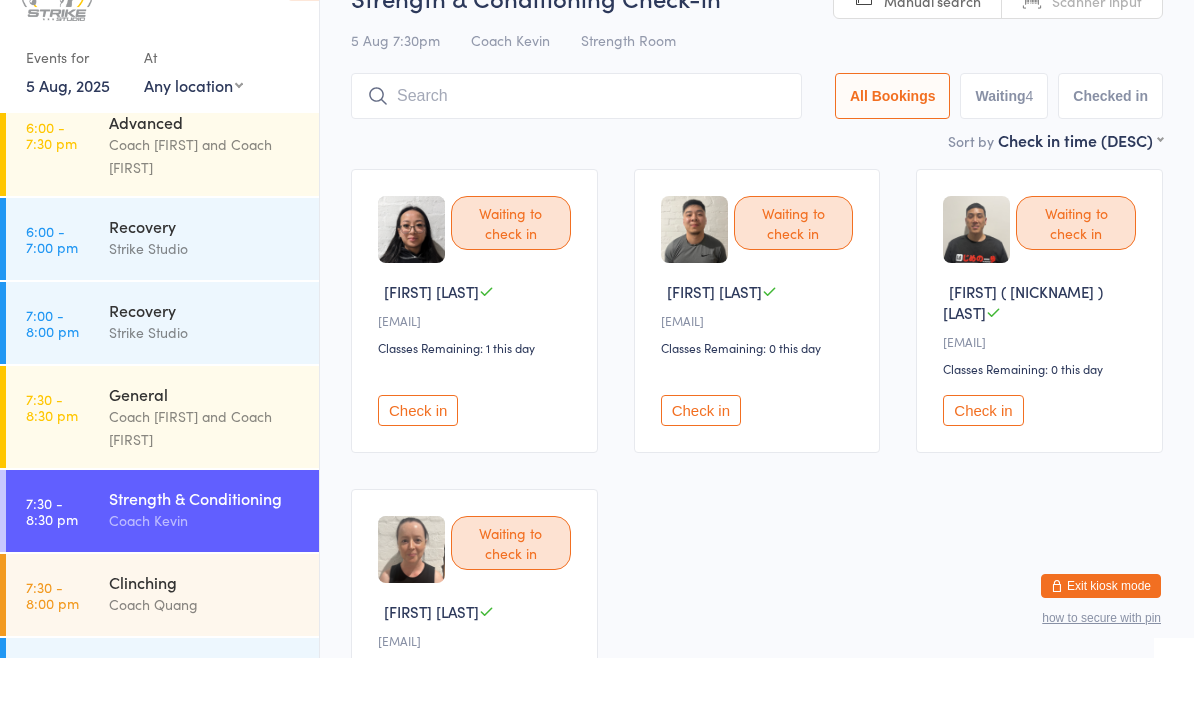 click on "Check in" at bounding box center [418, 479] 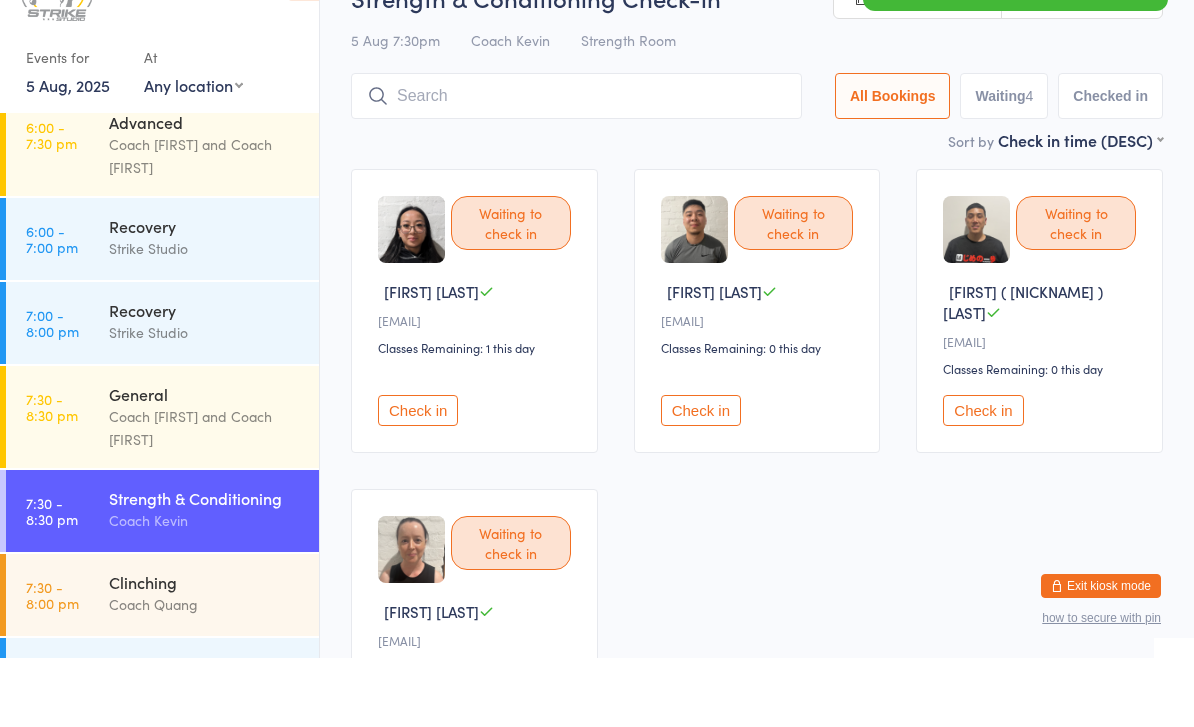 scroll, scrollTop: 69, scrollLeft: 0, axis: vertical 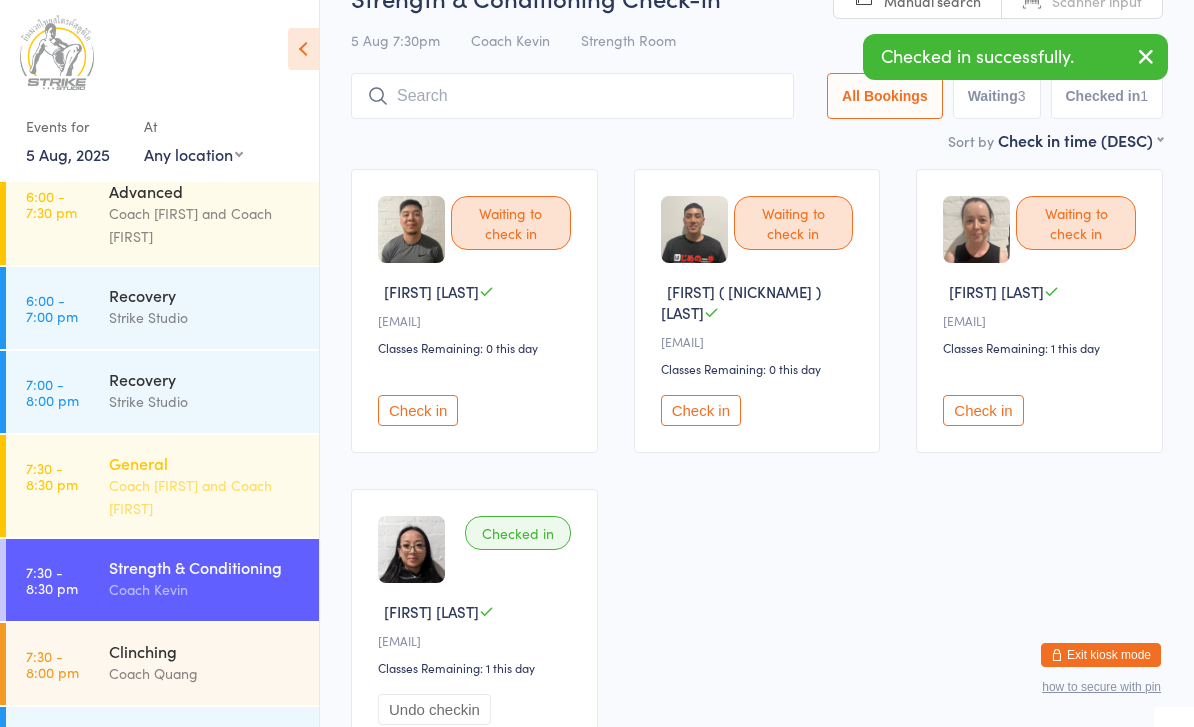 click on "Coach [FIRST] and Coach [FIRST]" at bounding box center (205, 497) 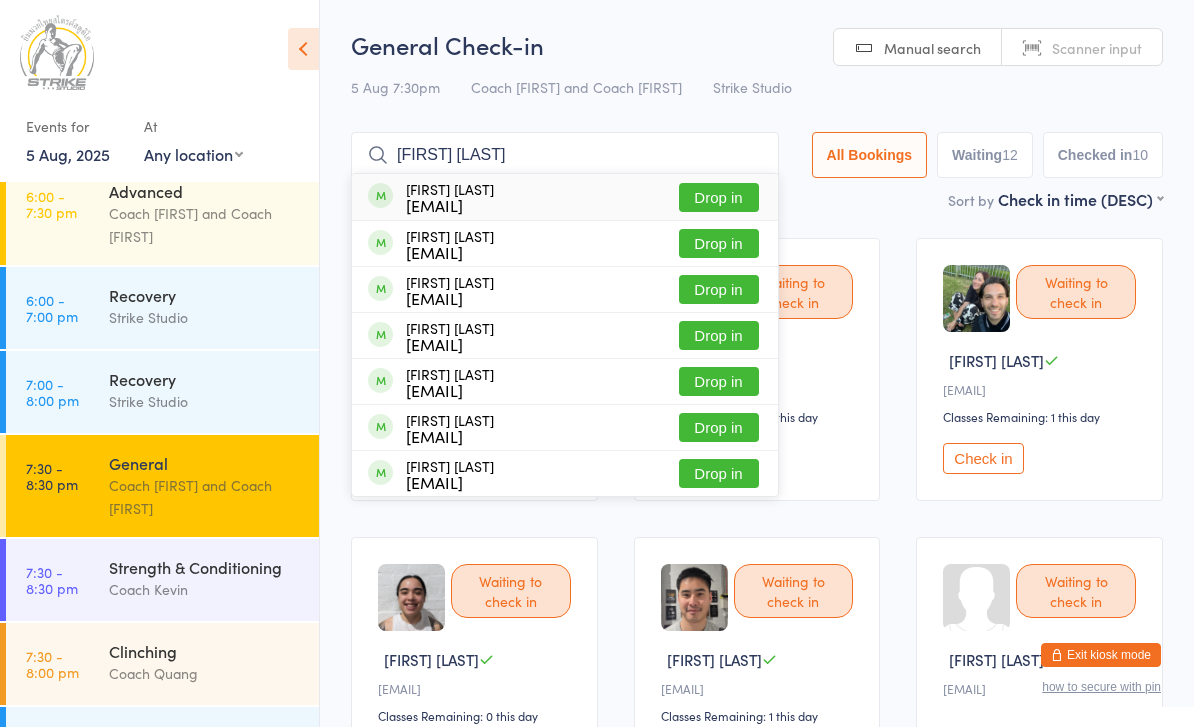 type on "[FIRST] [LAST]" 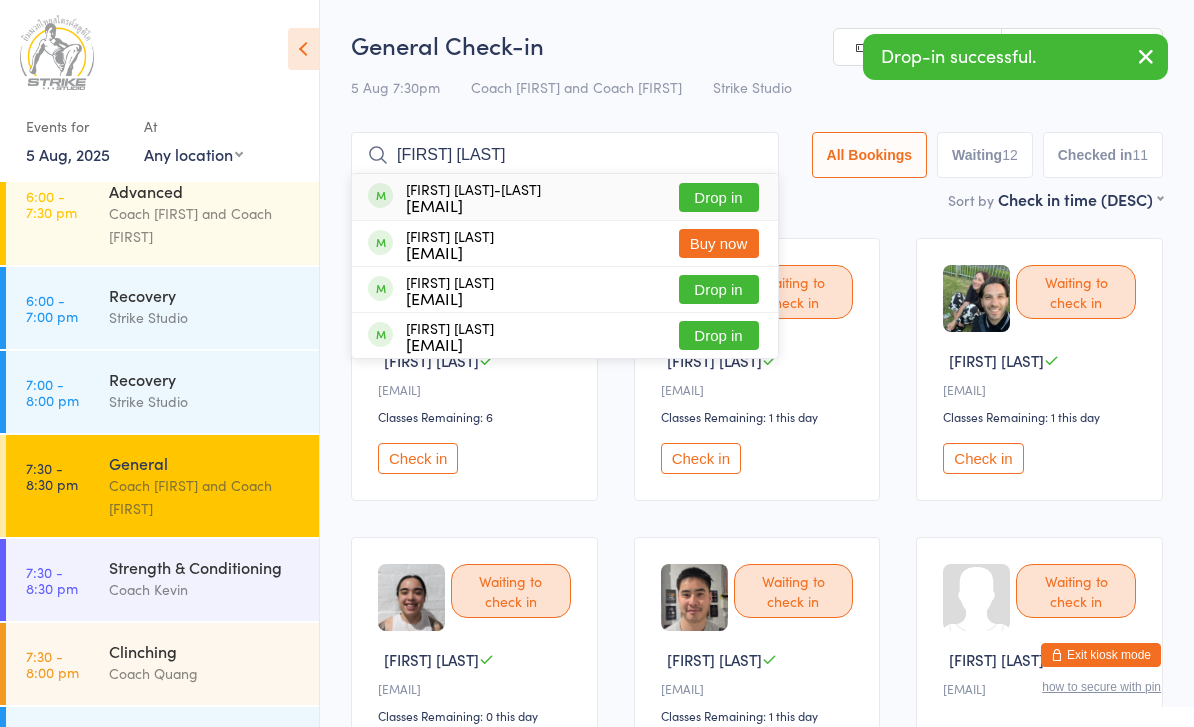 type on "[FIRST] [LAST]" 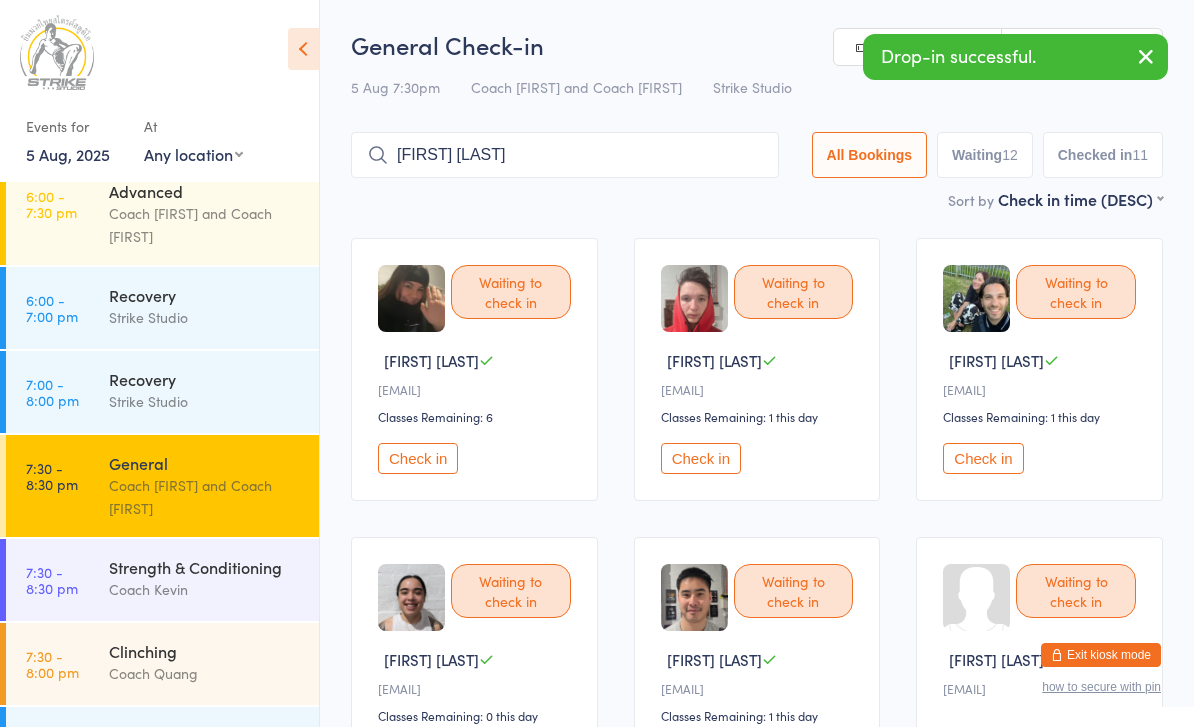 type 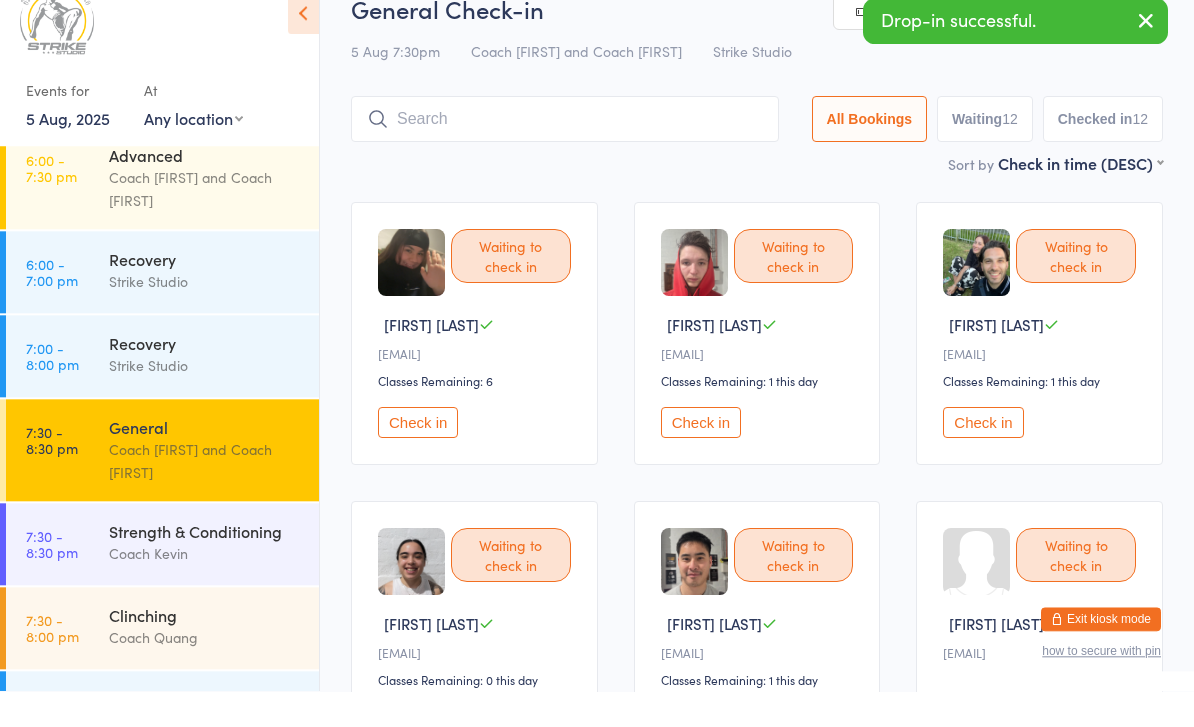 scroll, scrollTop: 253, scrollLeft: 0, axis: vertical 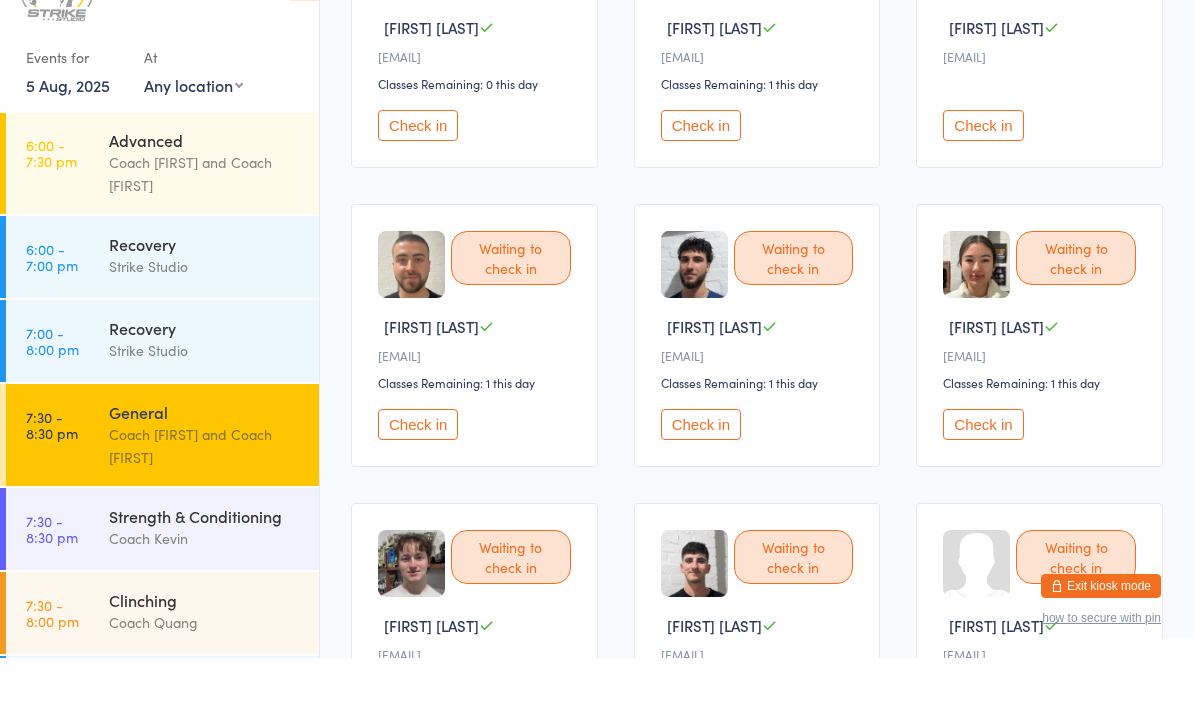 click on "Check in" at bounding box center (701, 493) 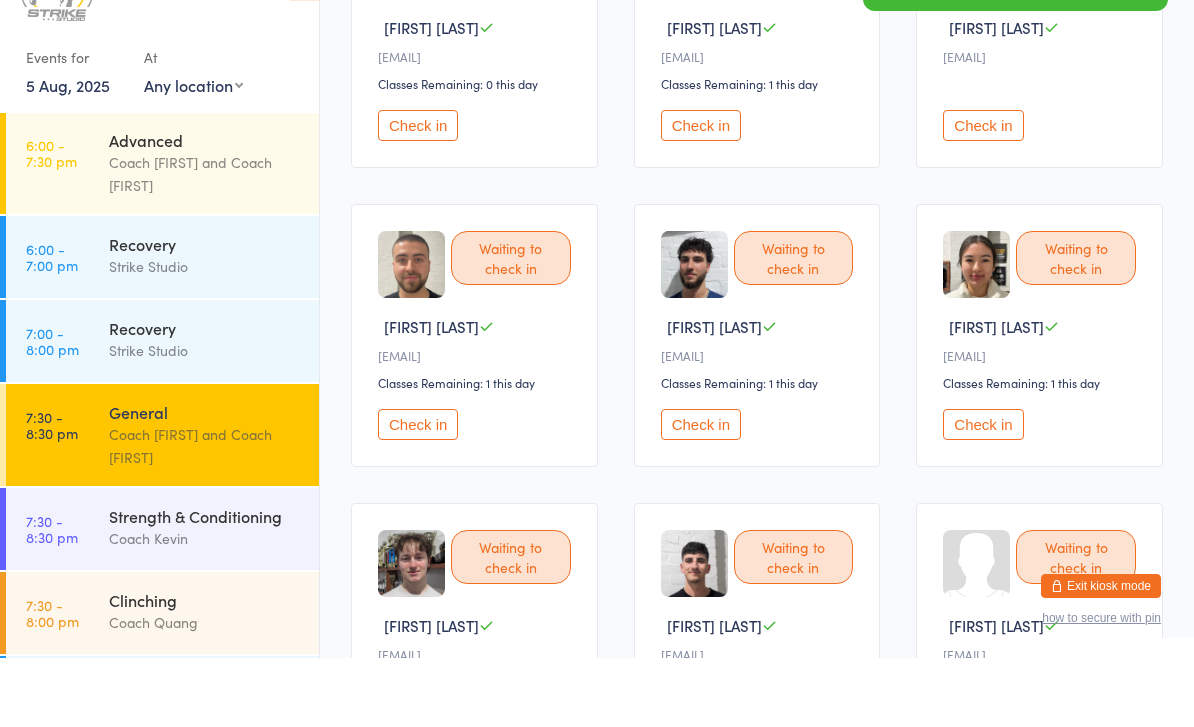 scroll, scrollTop: 632, scrollLeft: 0, axis: vertical 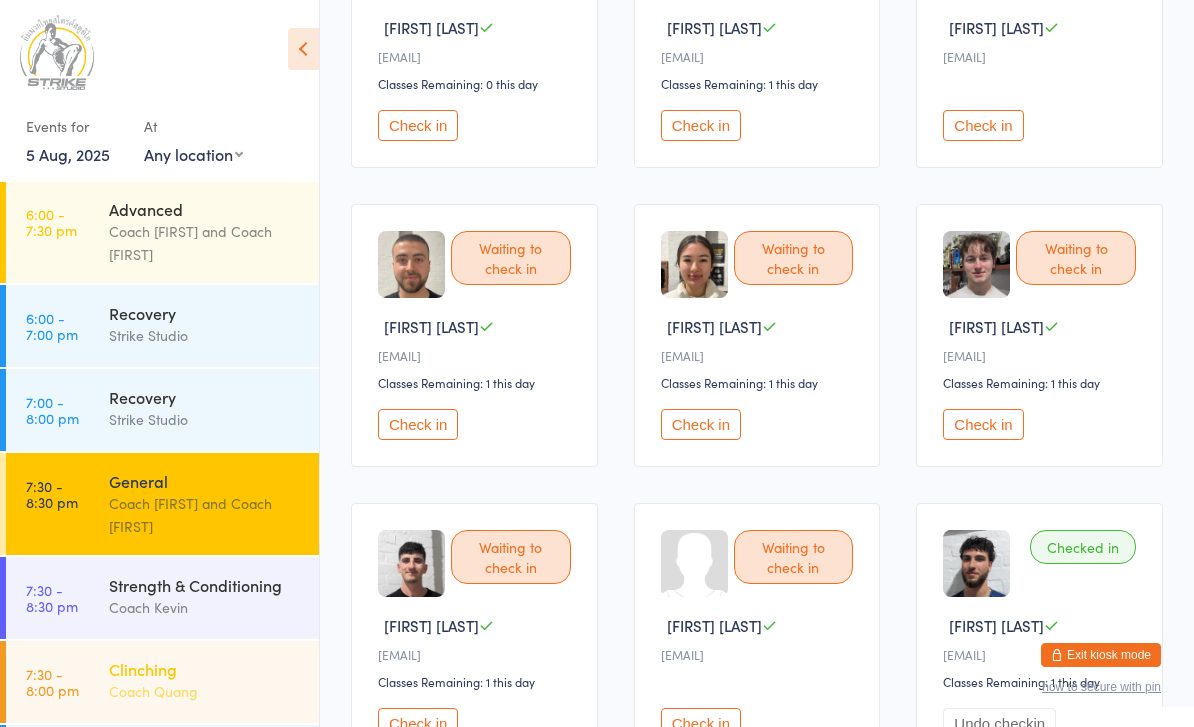 click on "Clinching" at bounding box center (205, 669) 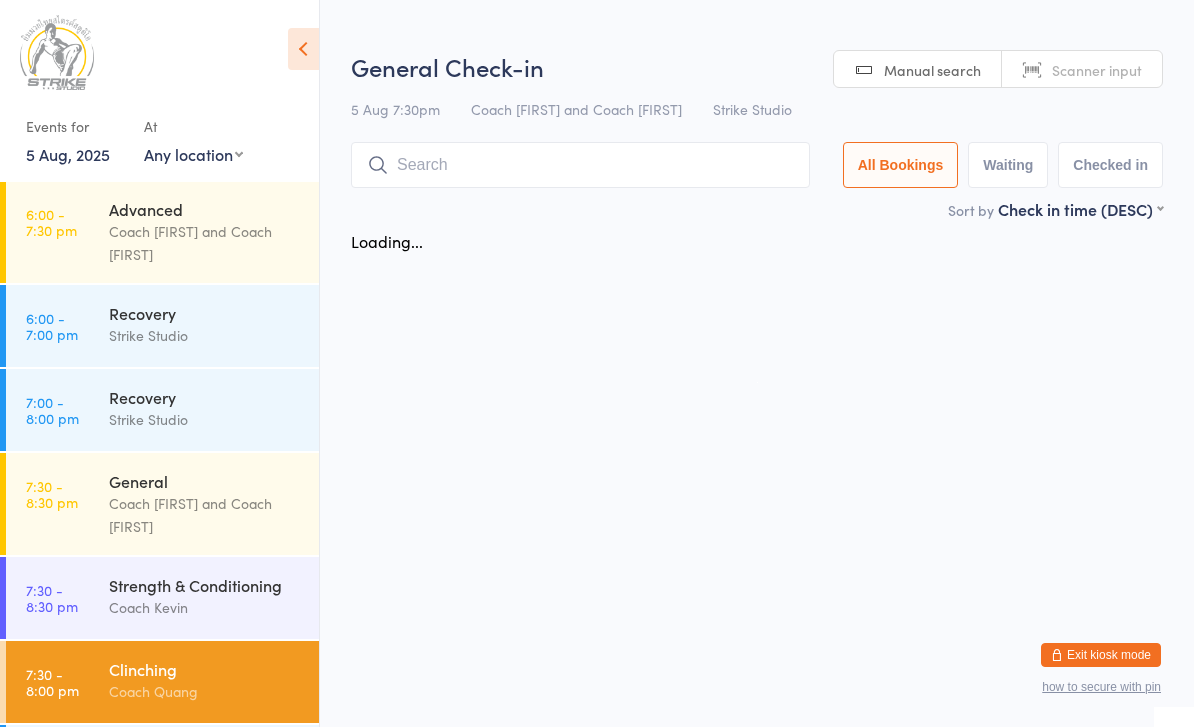 scroll, scrollTop: 0, scrollLeft: 0, axis: both 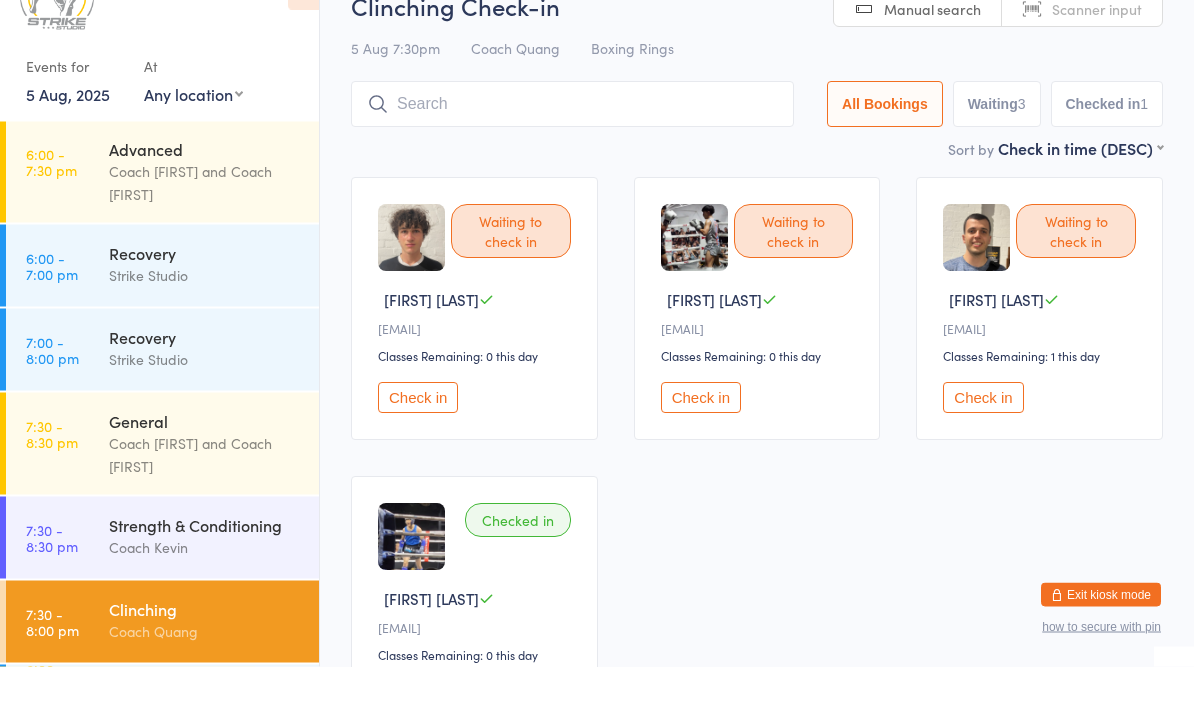 click on "Check in" at bounding box center (983, 458) 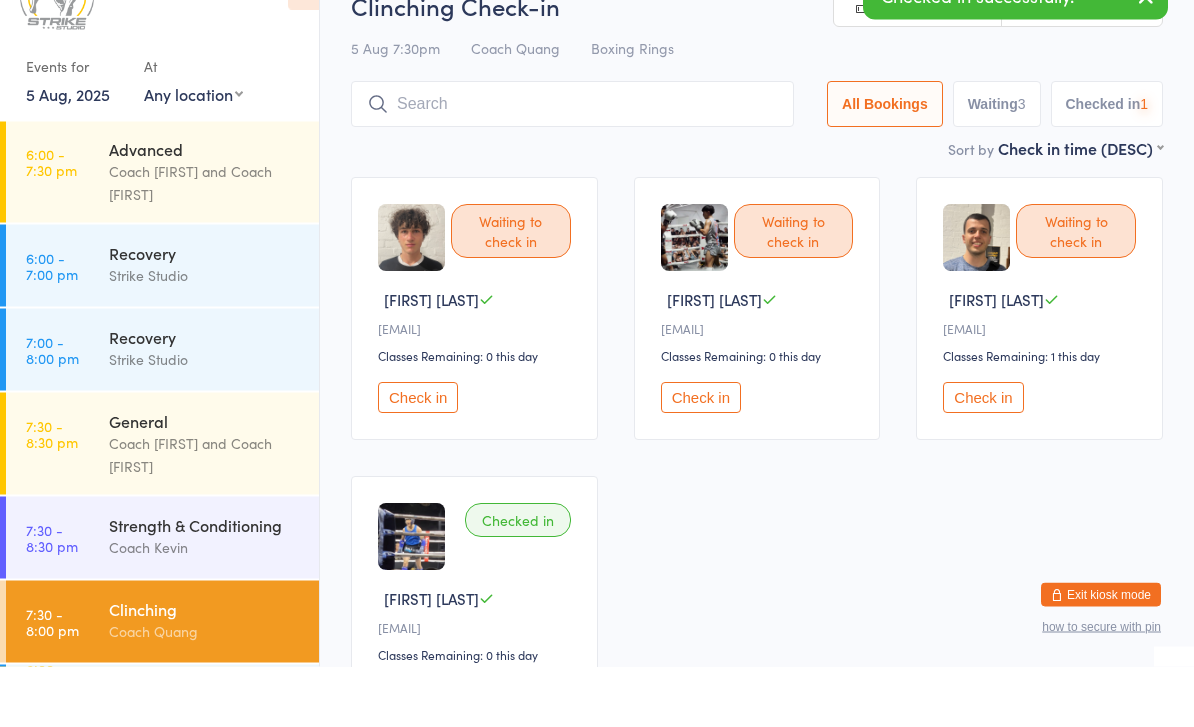 scroll, scrollTop: 61, scrollLeft: 0, axis: vertical 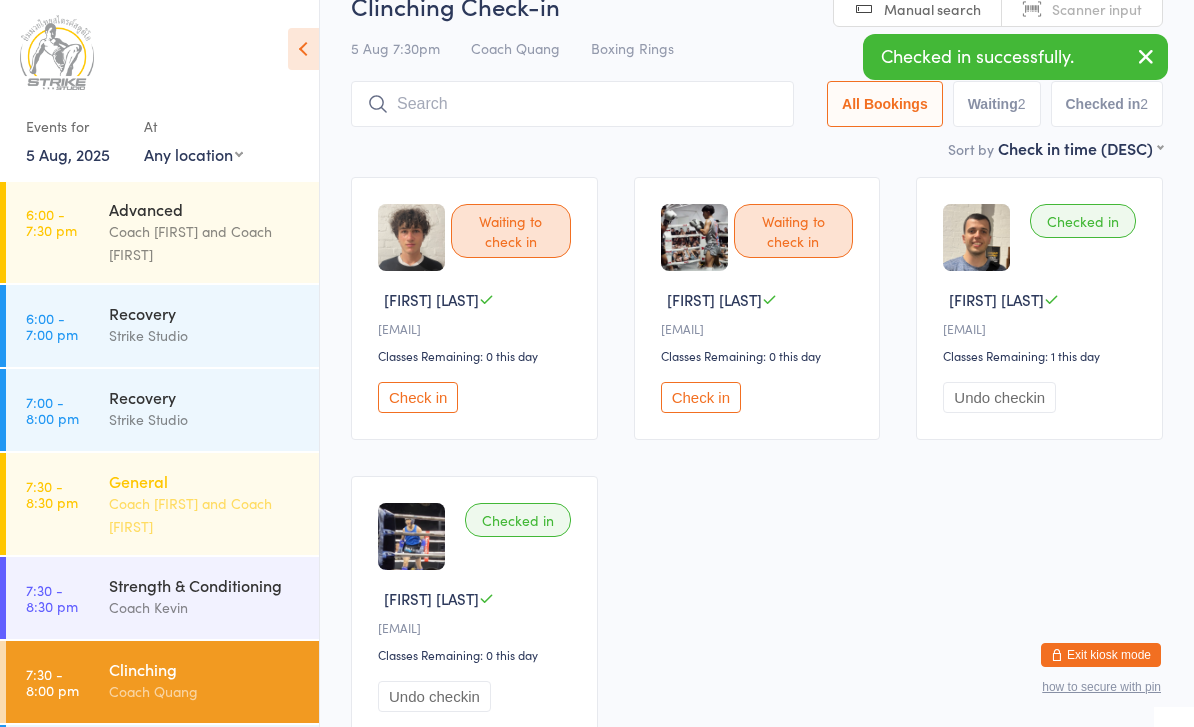 click on "Coach [FIRST] and Coach [FIRST]" at bounding box center [205, 515] 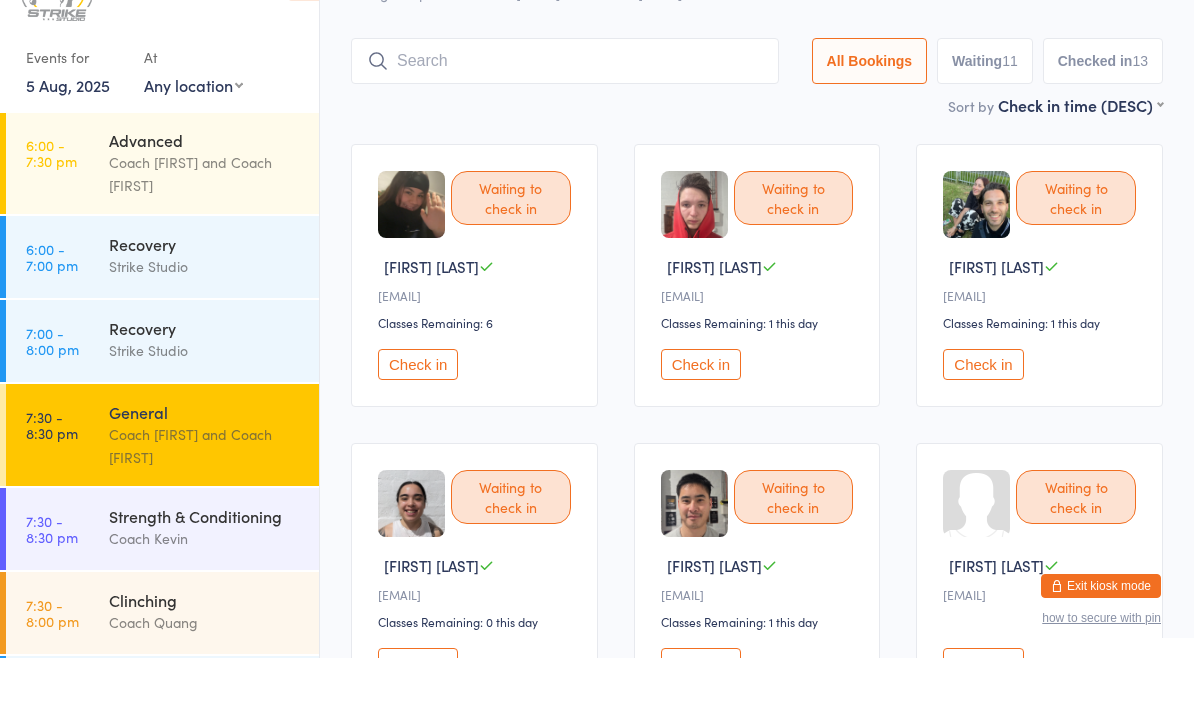 scroll, scrollTop: 0, scrollLeft: 0, axis: both 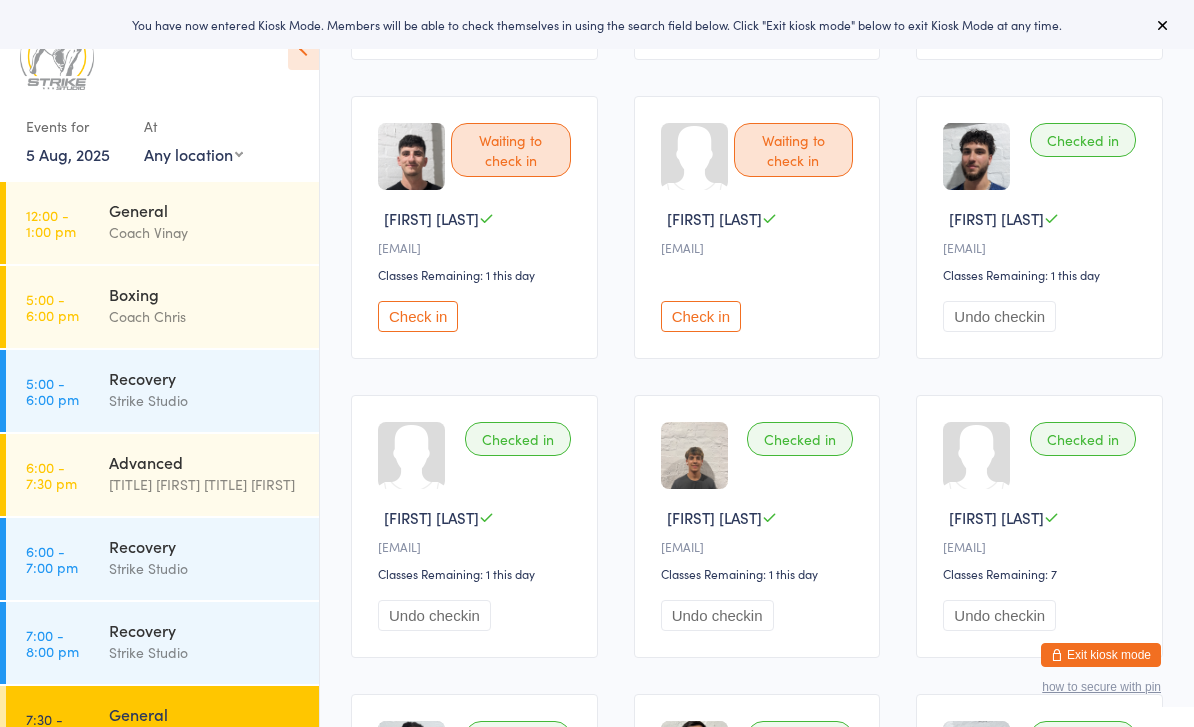 click on "Check in" at bounding box center [418, 316] 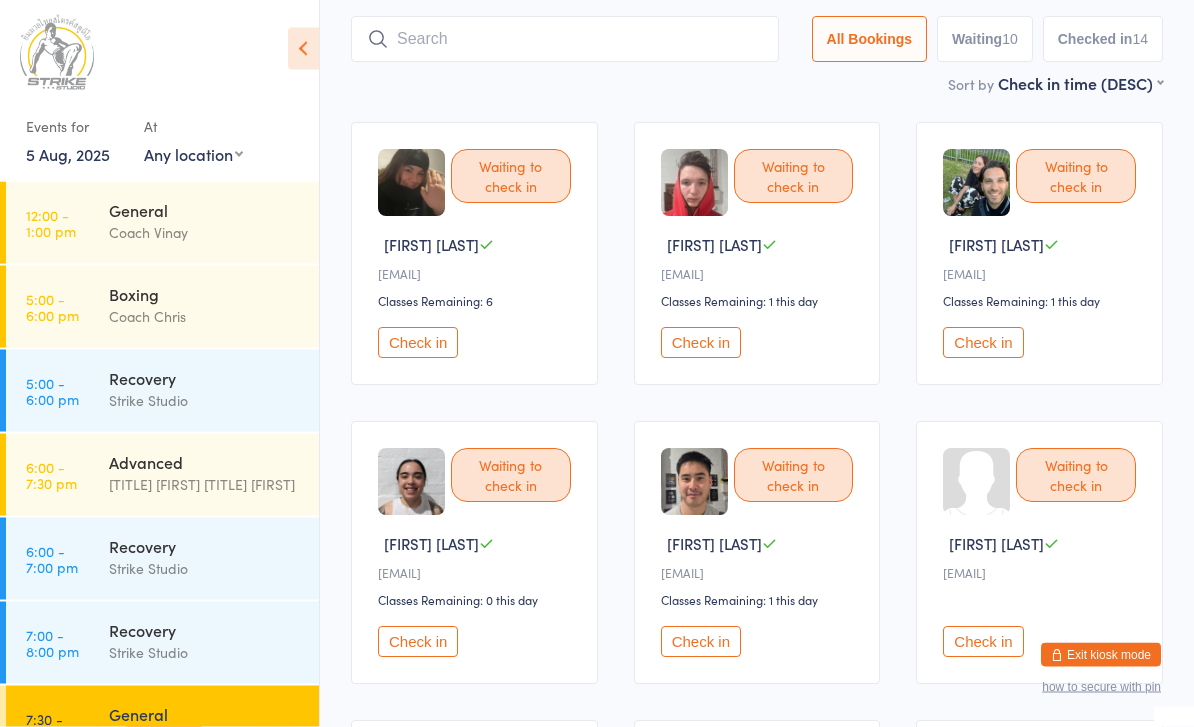 scroll, scrollTop: 116, scrollLeft: 0, axis: vertical 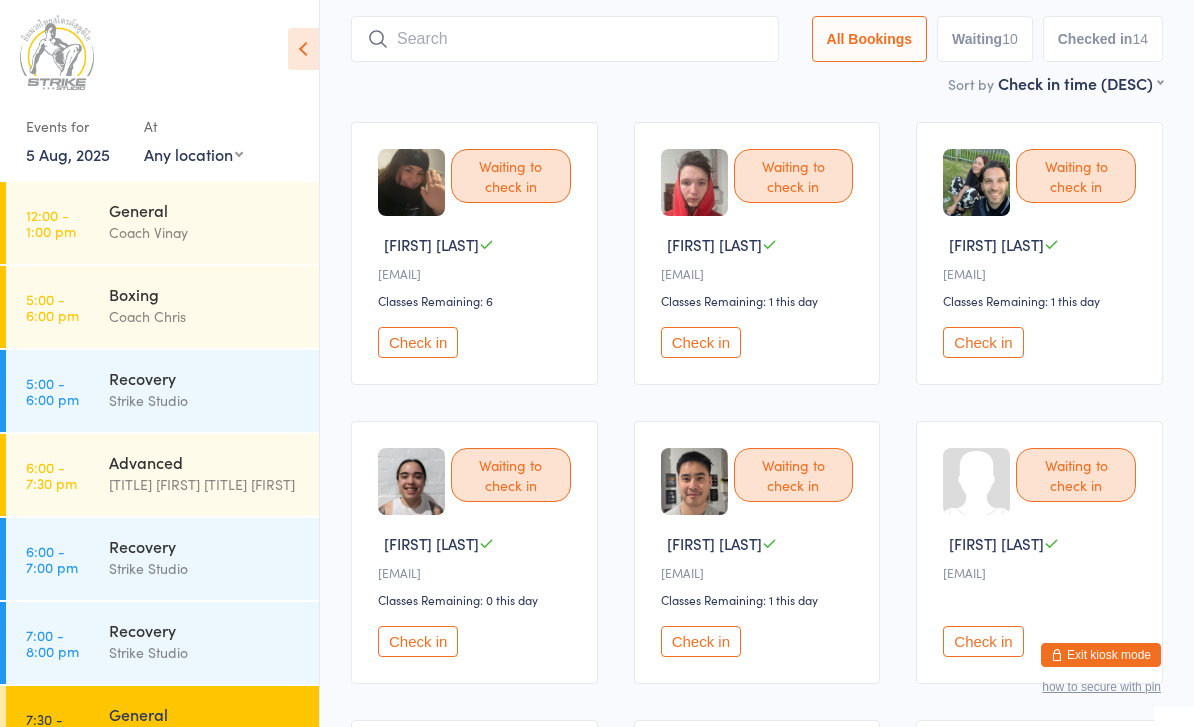 click on "Check in" at bounding box center (701, 342) 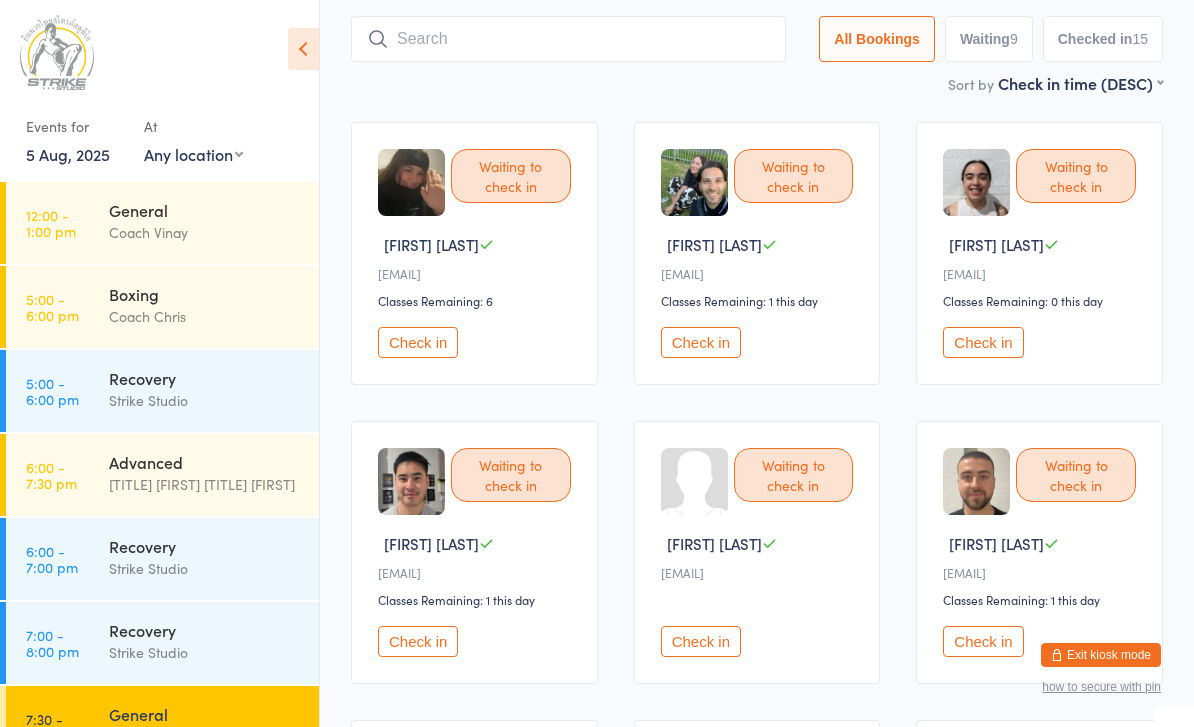 drag, startPoint x: 440, startPoint y: 56, endPoint x: 440, endPoint y: 28, distance: 28 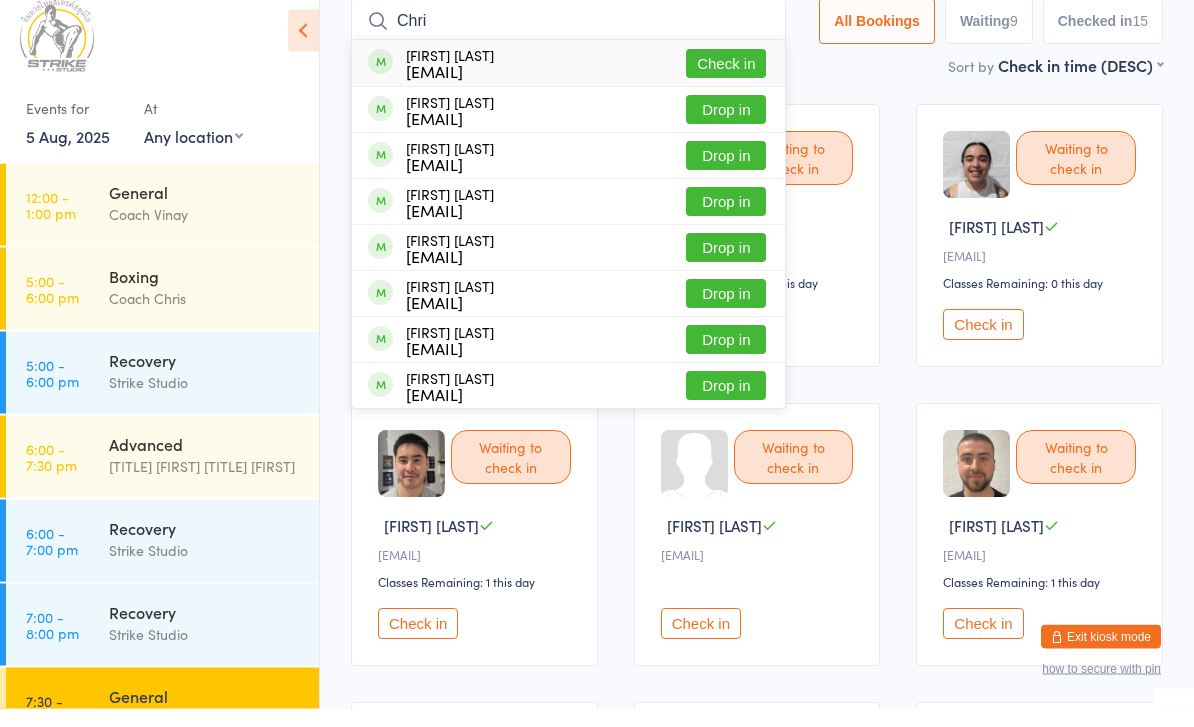 type on "Chri" 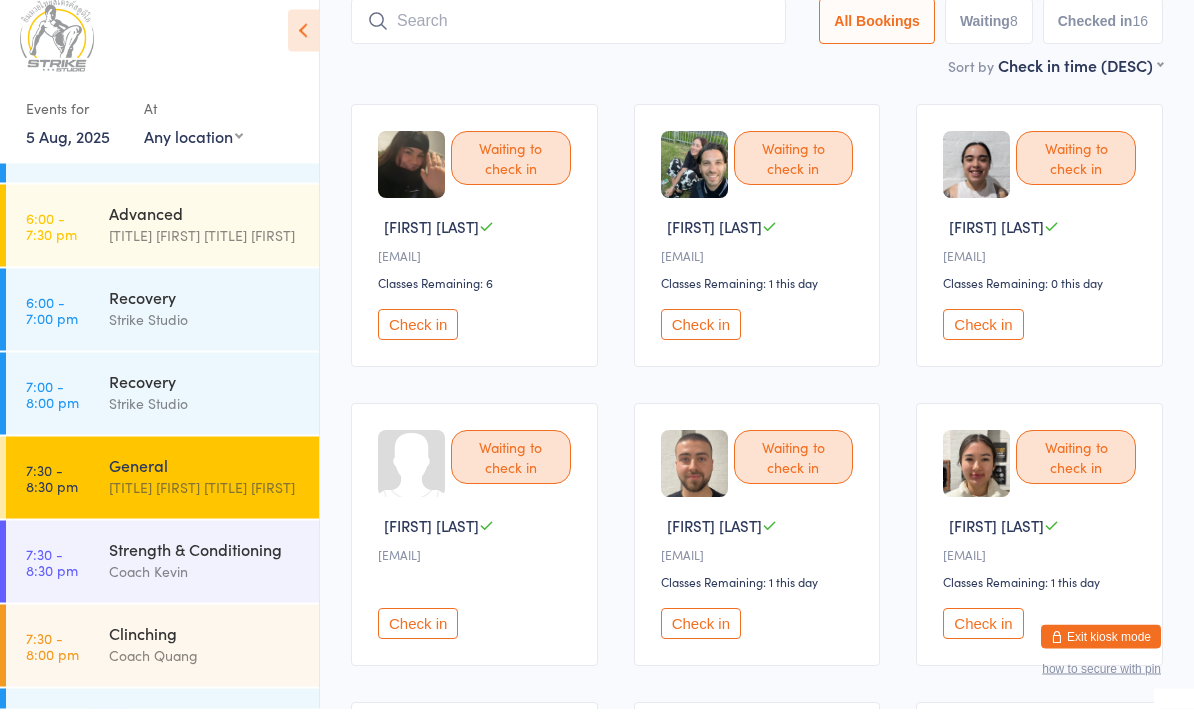 scroll, scrollTop: 238, scrollLeft: 0, axis: vertical 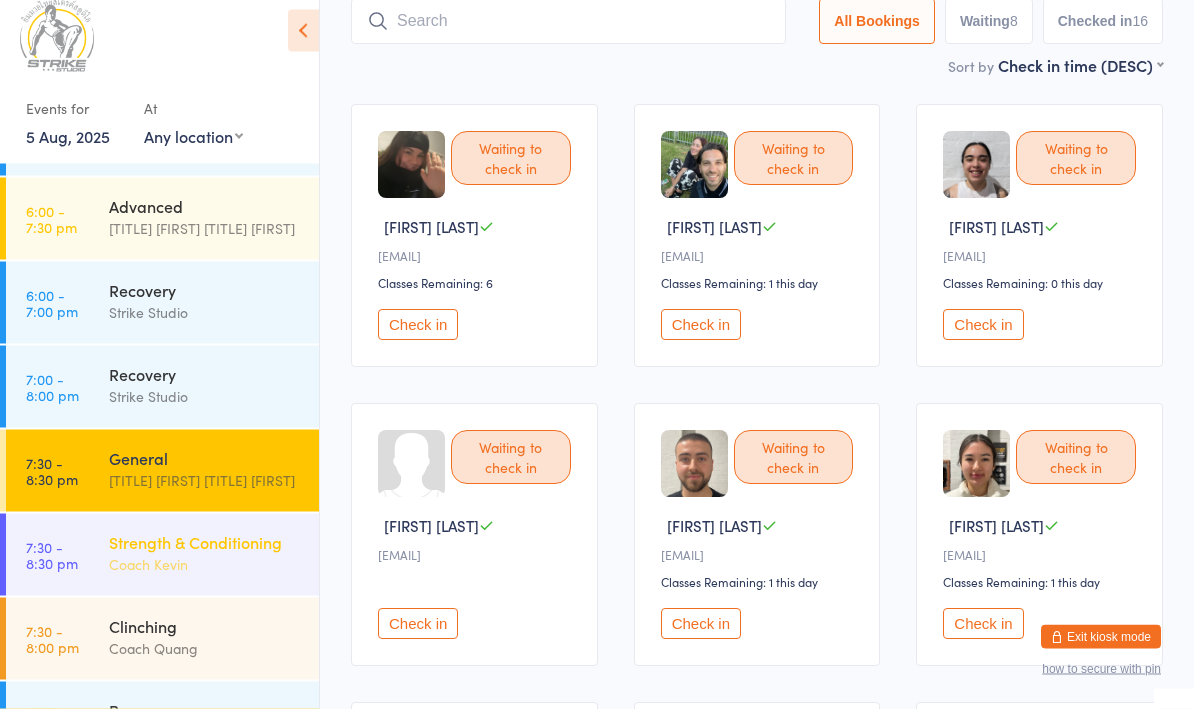 click on "7:30 - 8:30 pm Strength & Conditioning Coach Kevin" at bounding box center [162, 573] 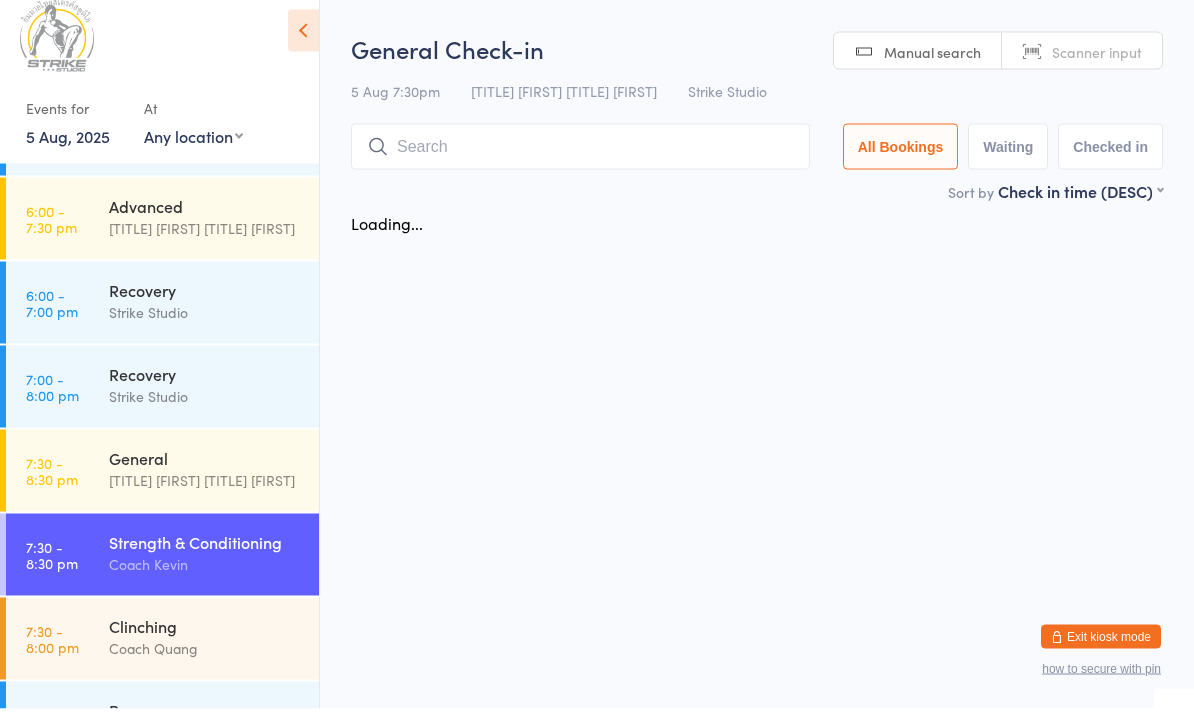 scroll, scrollTop: 0, scrollLeft: 0, axis: both 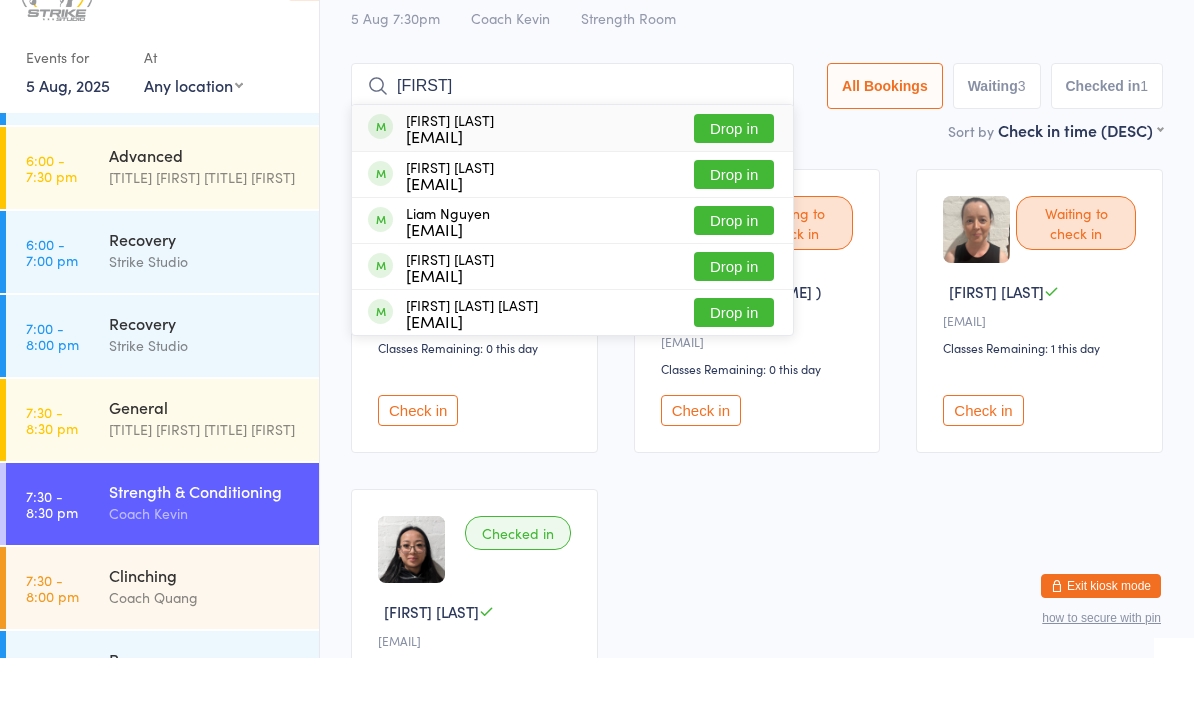 type on "Liana" 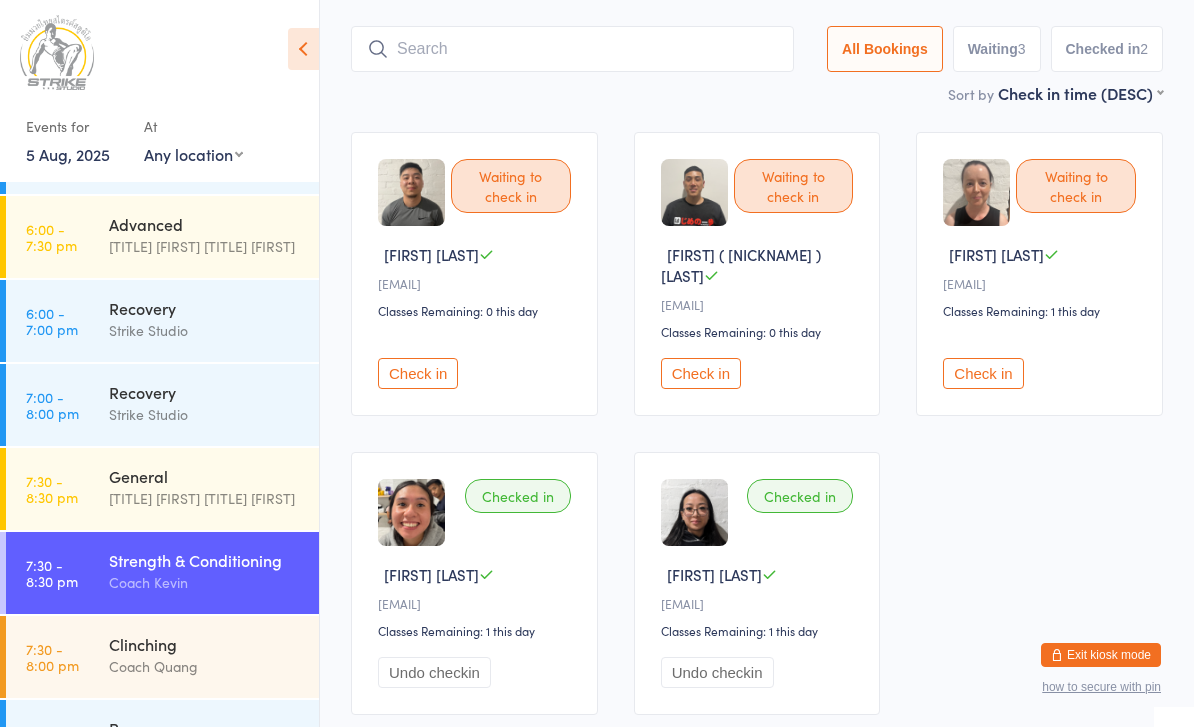 scroll, scrollTop: 0, scrollLeft: 0, axis: both 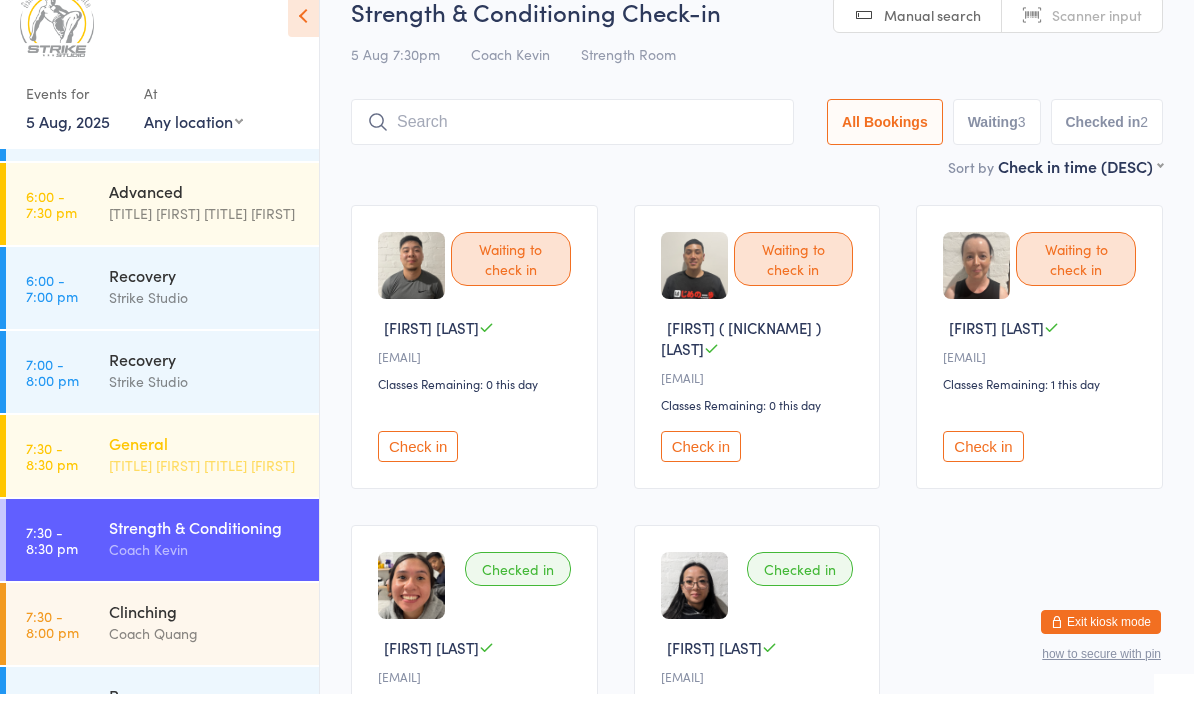 click on "Coach [FIRST] and Coach [FIRST]" at bounding box center [205, 498] 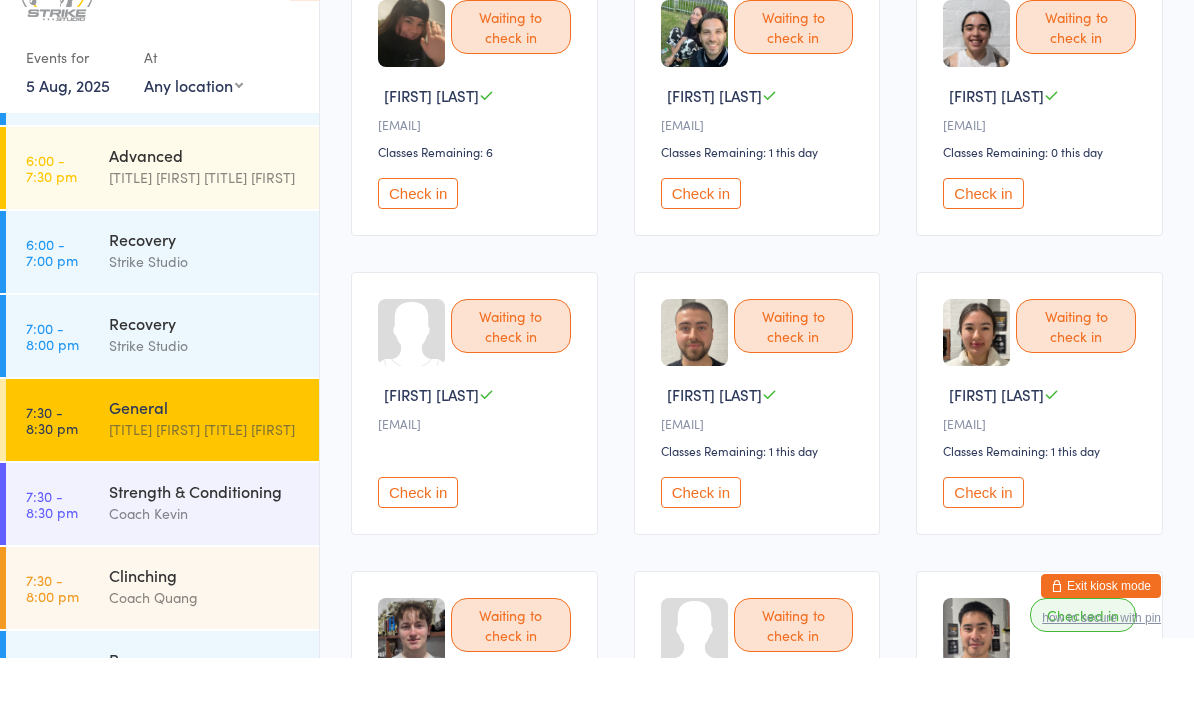 scroll, scrollTop: 197, scrollLeft: 0, axis: vertical 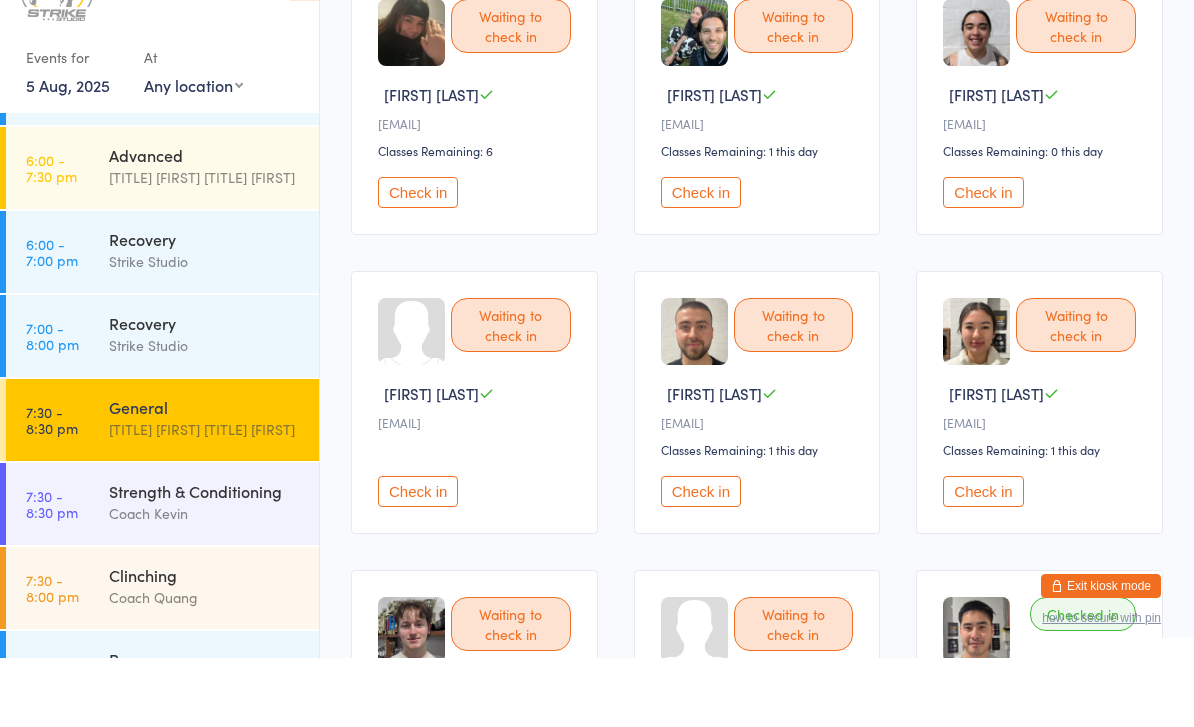 click on "Check in" at bounding box center (983, 560) 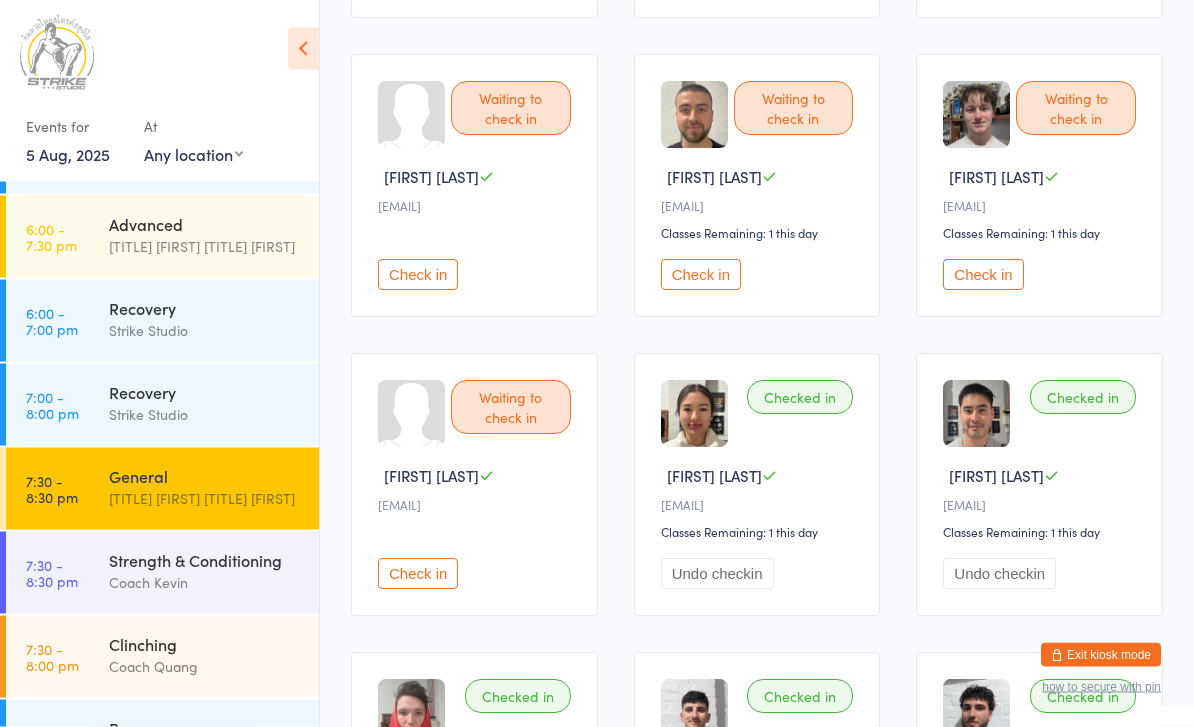 scroll, scrollTop: 483, scrollLeft: 0, axis: vertical 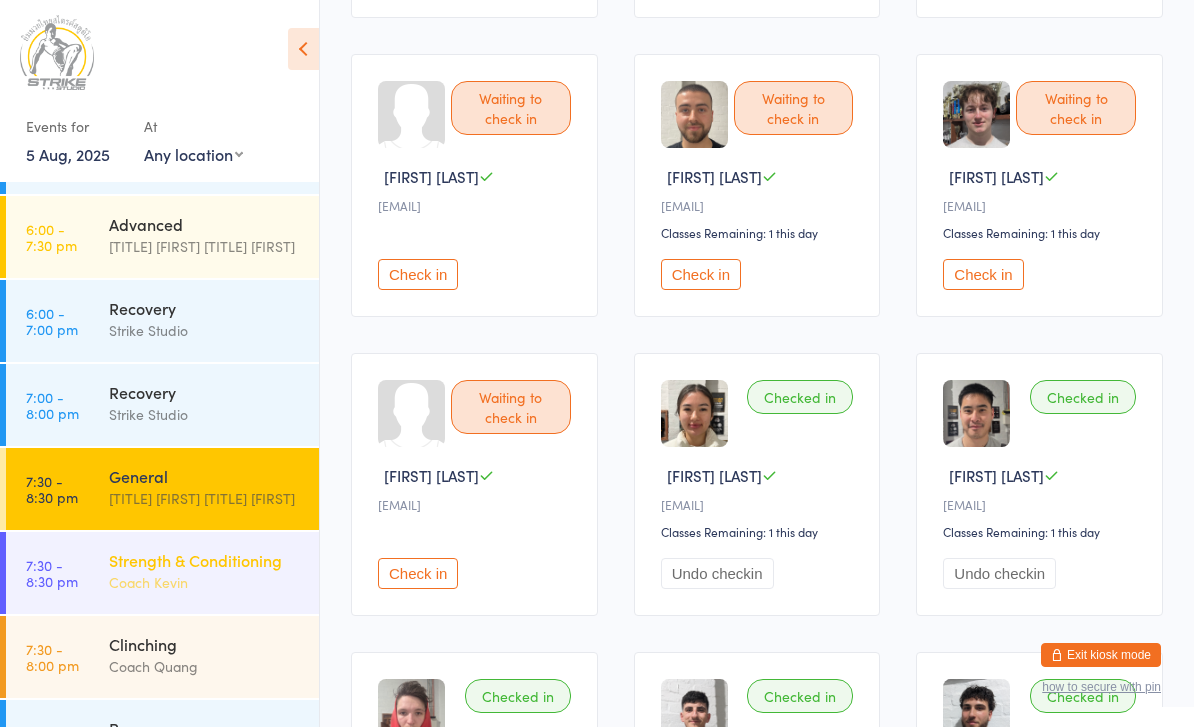 click on "Coach Kevin" at bounding box center (205, 582) 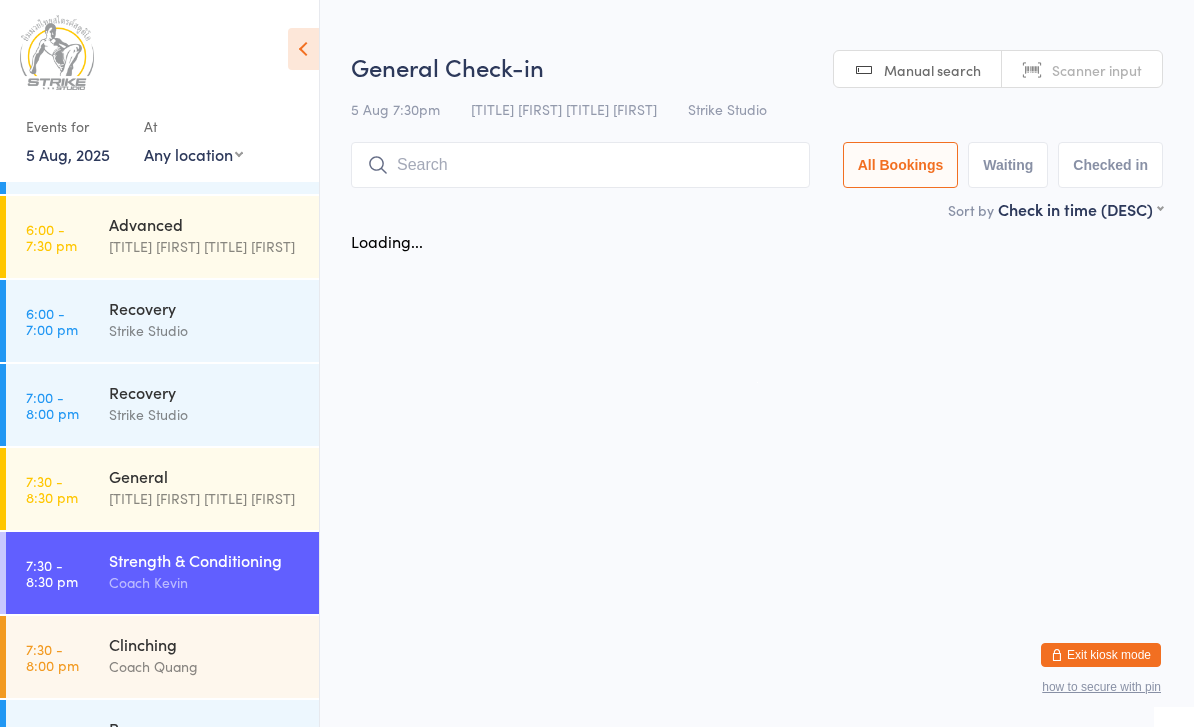 scroll, scrollTop: 0, scrollLeft: 0, axis: both 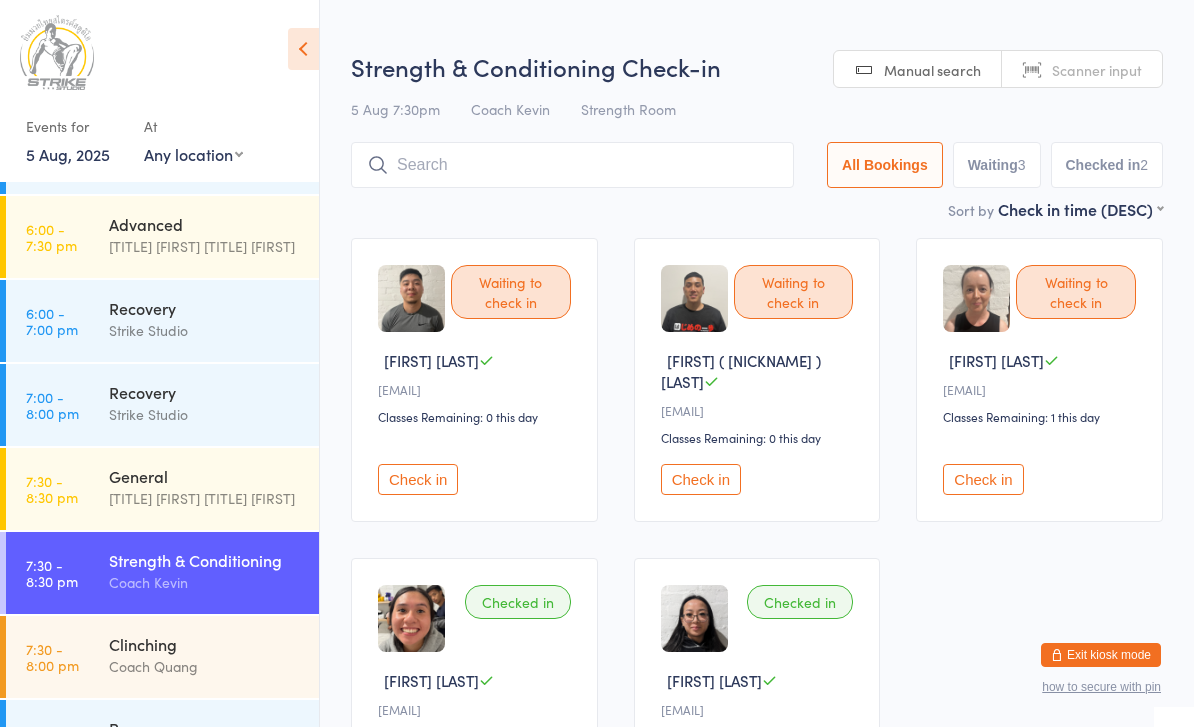 click on "Check in" at bounding box center (983, 479) 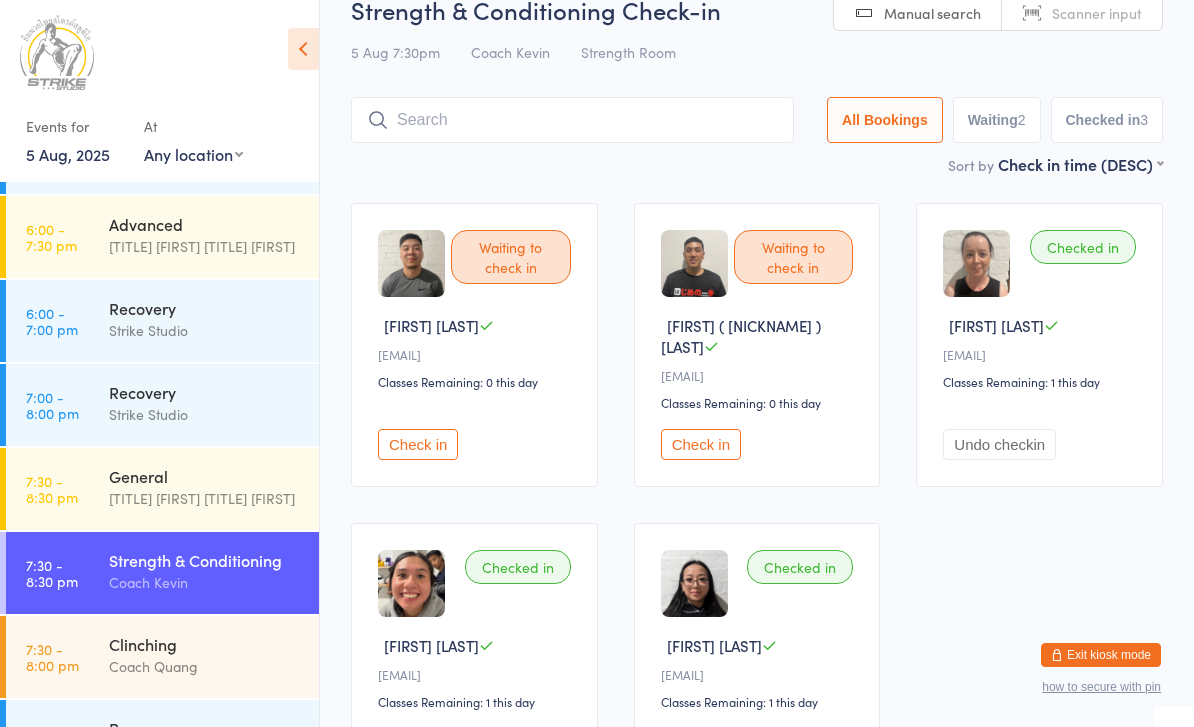 scroll, scrollTop: 42, scrollLeft: 0, axis: vertical 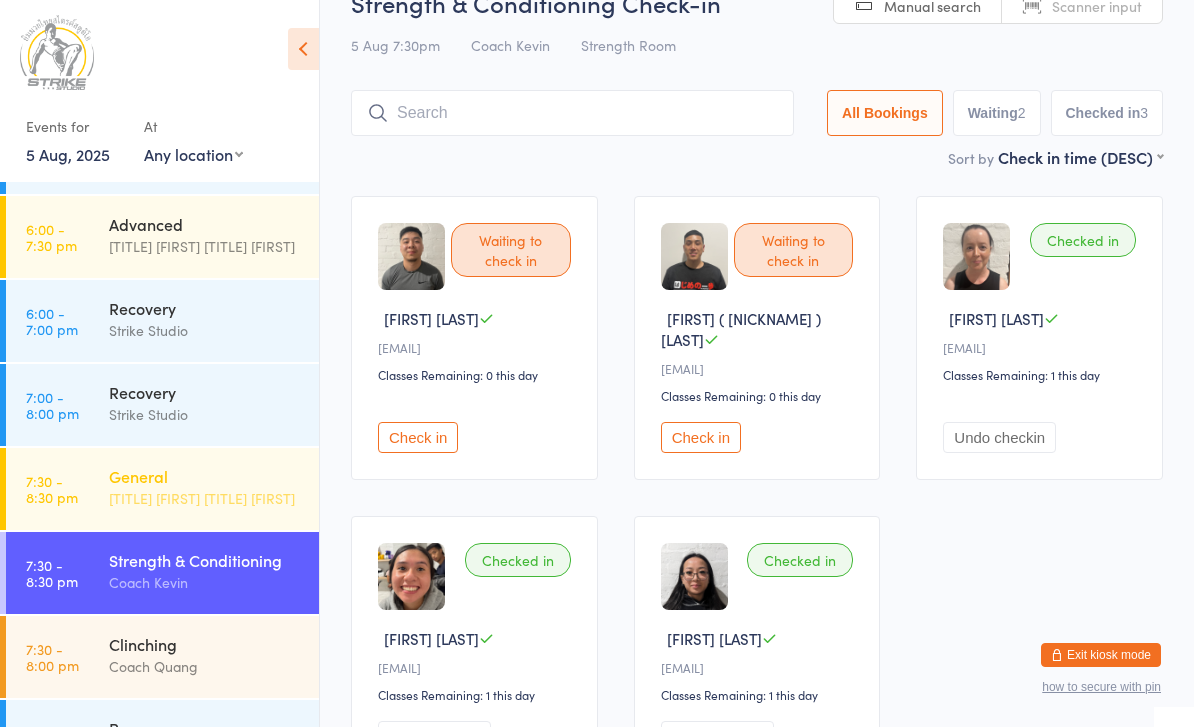 click on "Coach [FIRST] and Coach [FIRST]" at bounding box center [205, 498] 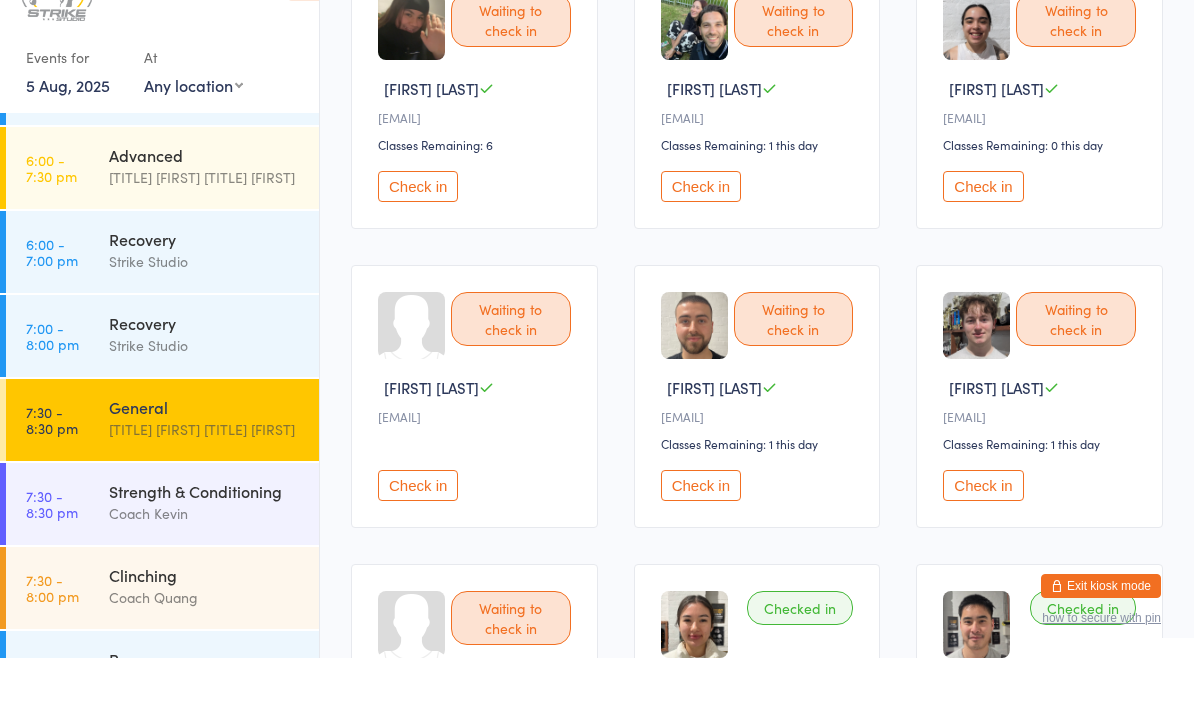 scroll, scrollTop: 244, scrollLeft: 0, axis: vertical 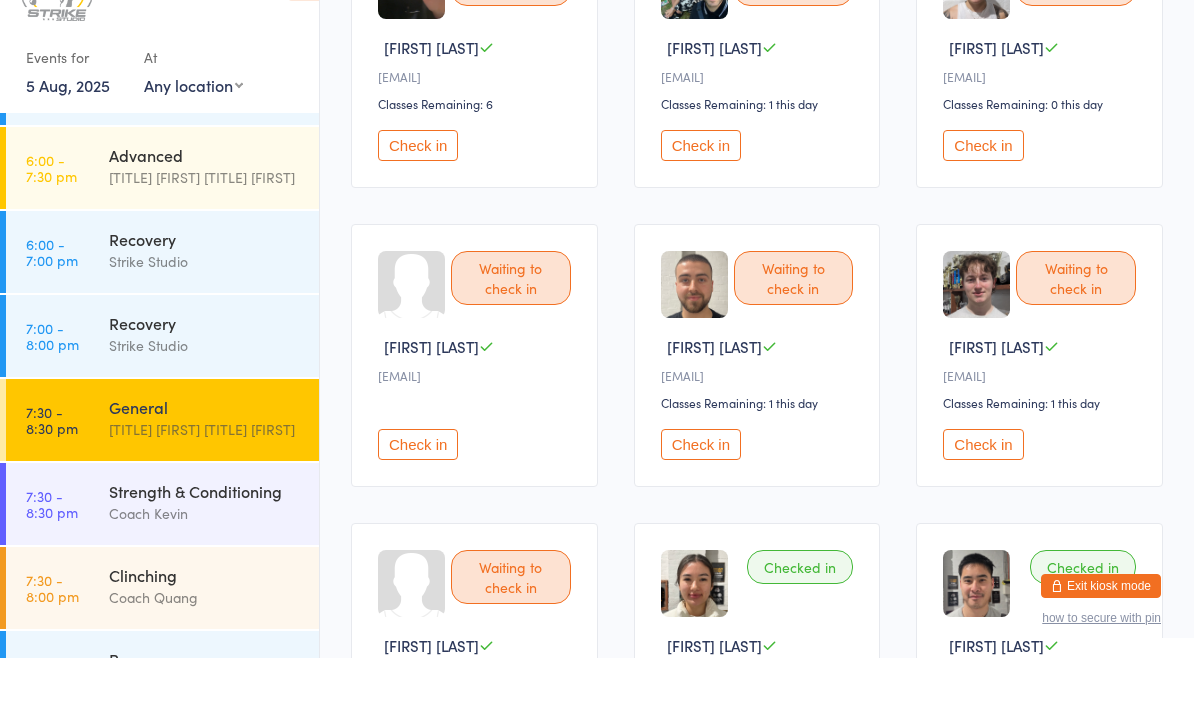 click on "Check in" at bounding box center [701, 513] 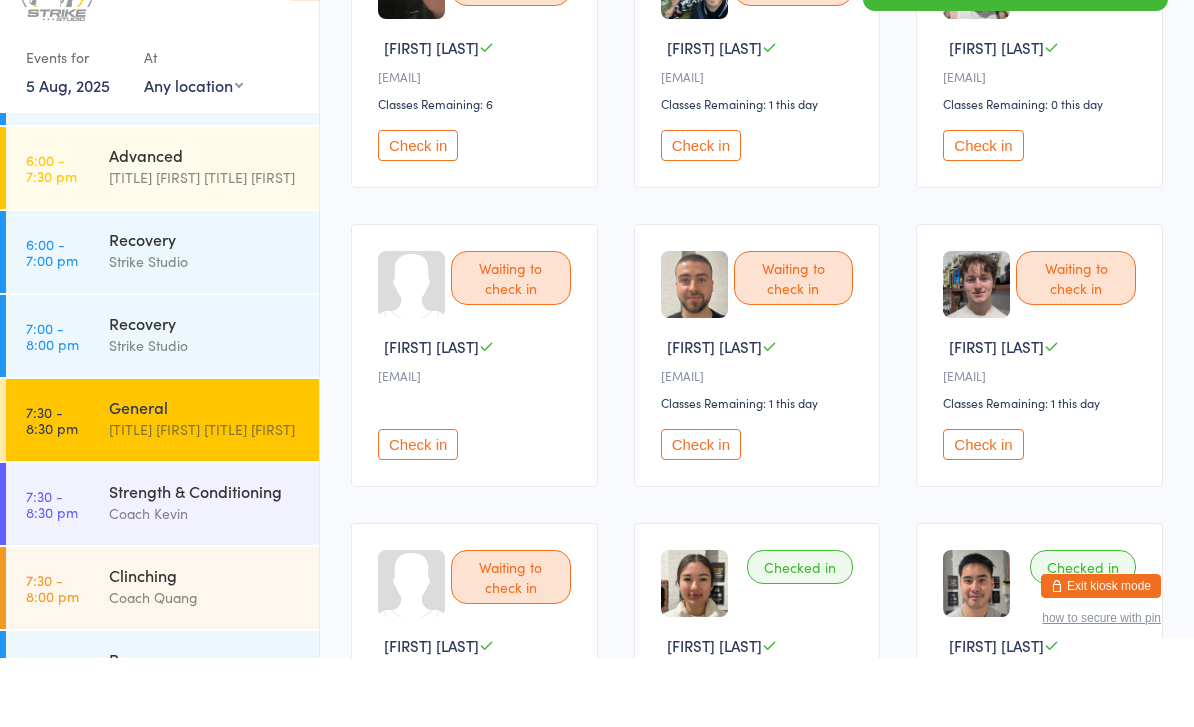 scroll, scrollTop: 314, scrollLeft: 0, axis: vertical 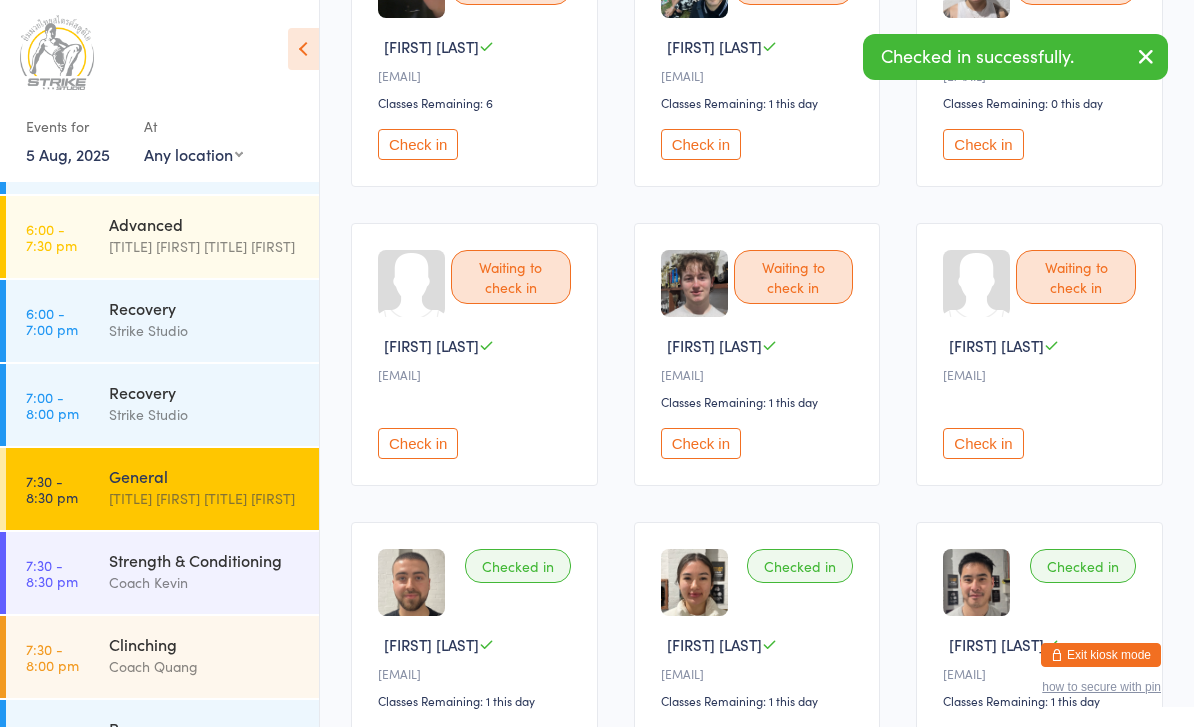 click on "Check in" at bounding box center [701, 443] 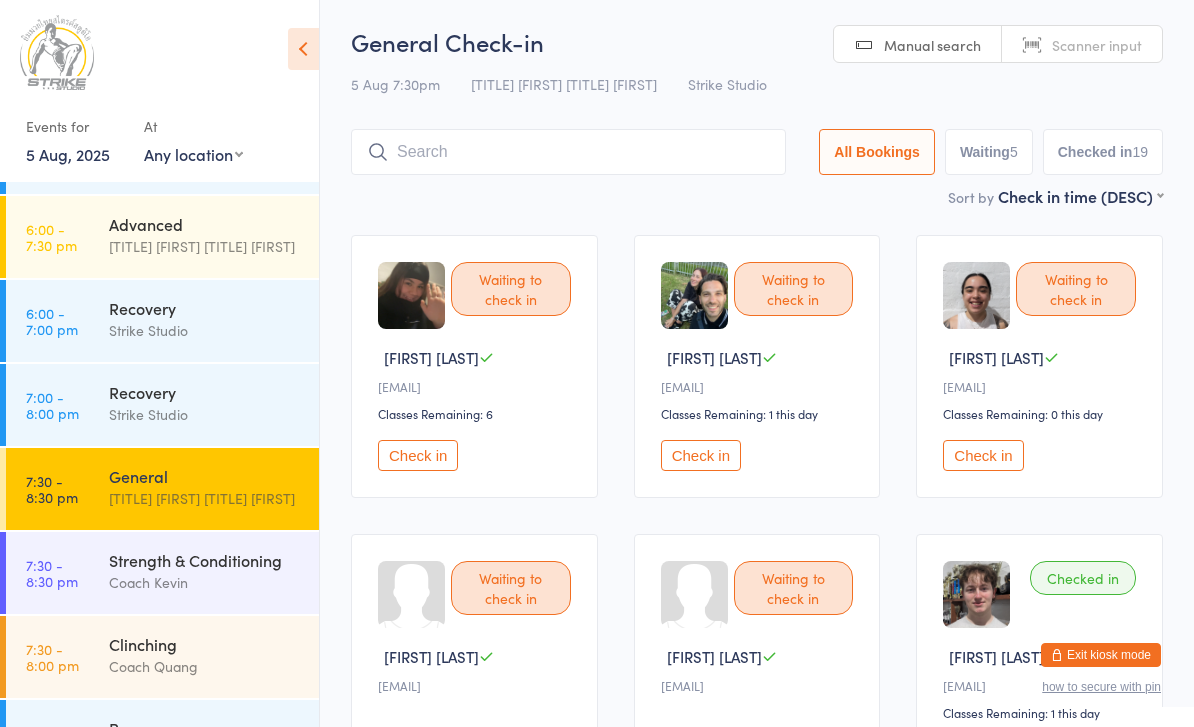 scroll, scrollTop: 0, scrollLeft: 0, axis: both 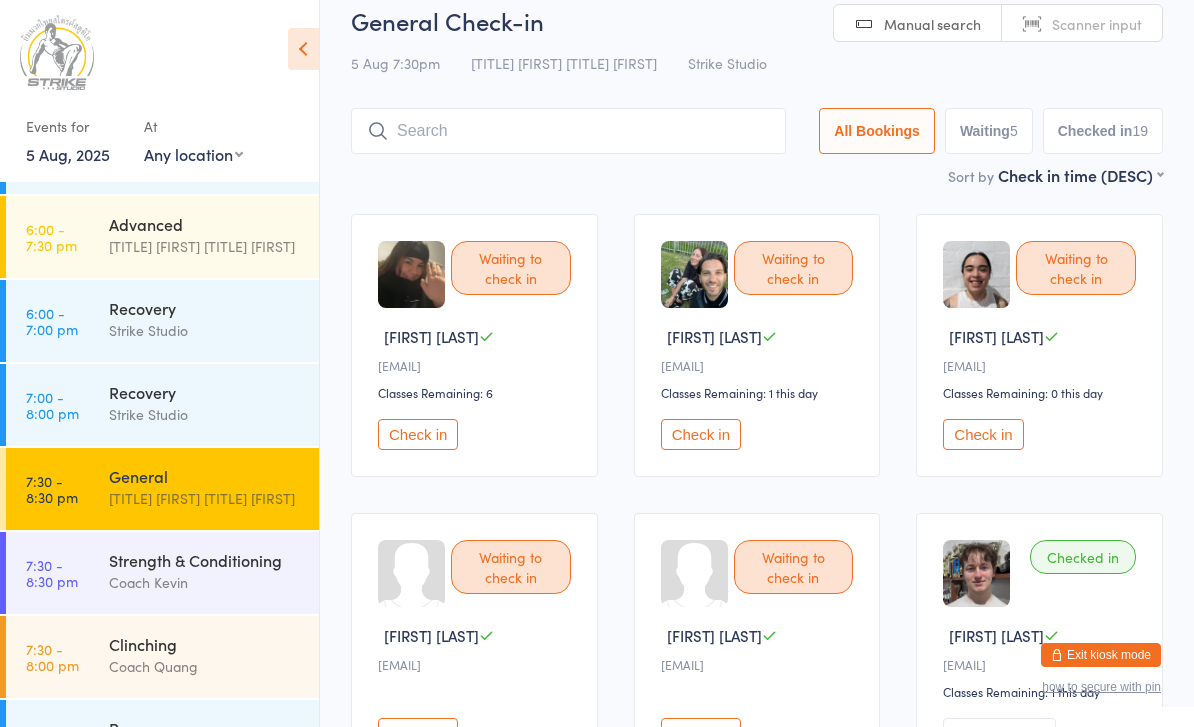 click at bounding box center (568, 131) 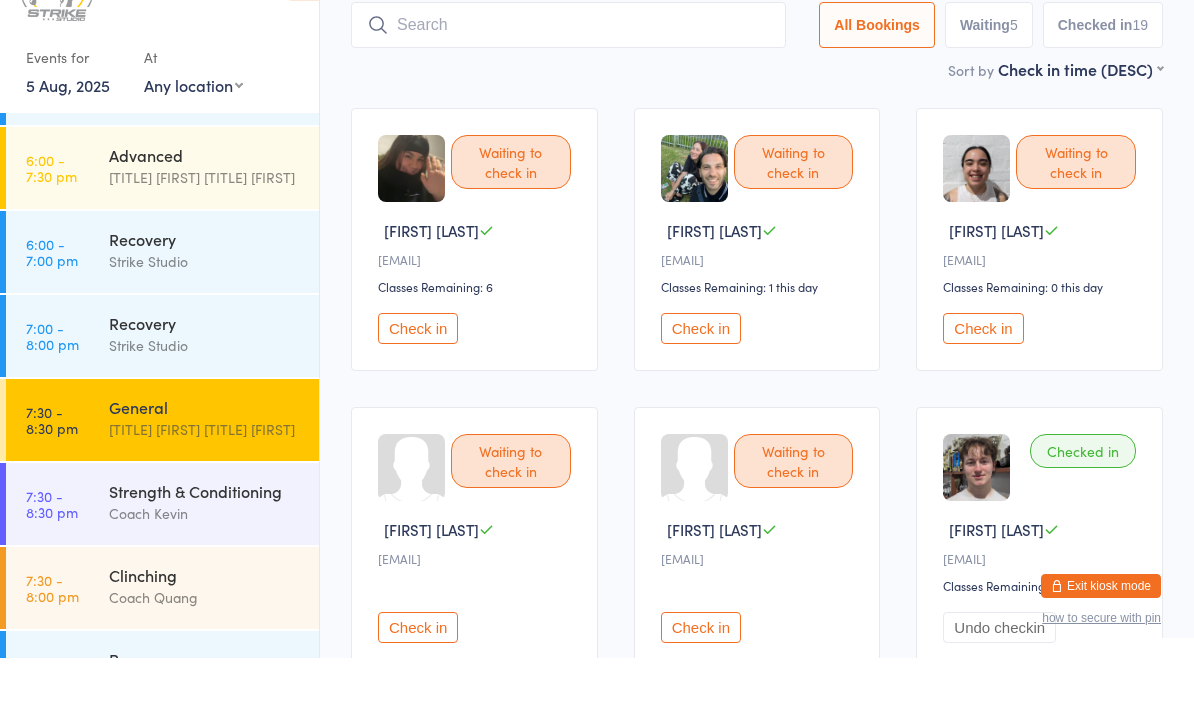 scroll, scrollTop: 65, scrollLeft: 0, axis: vertical 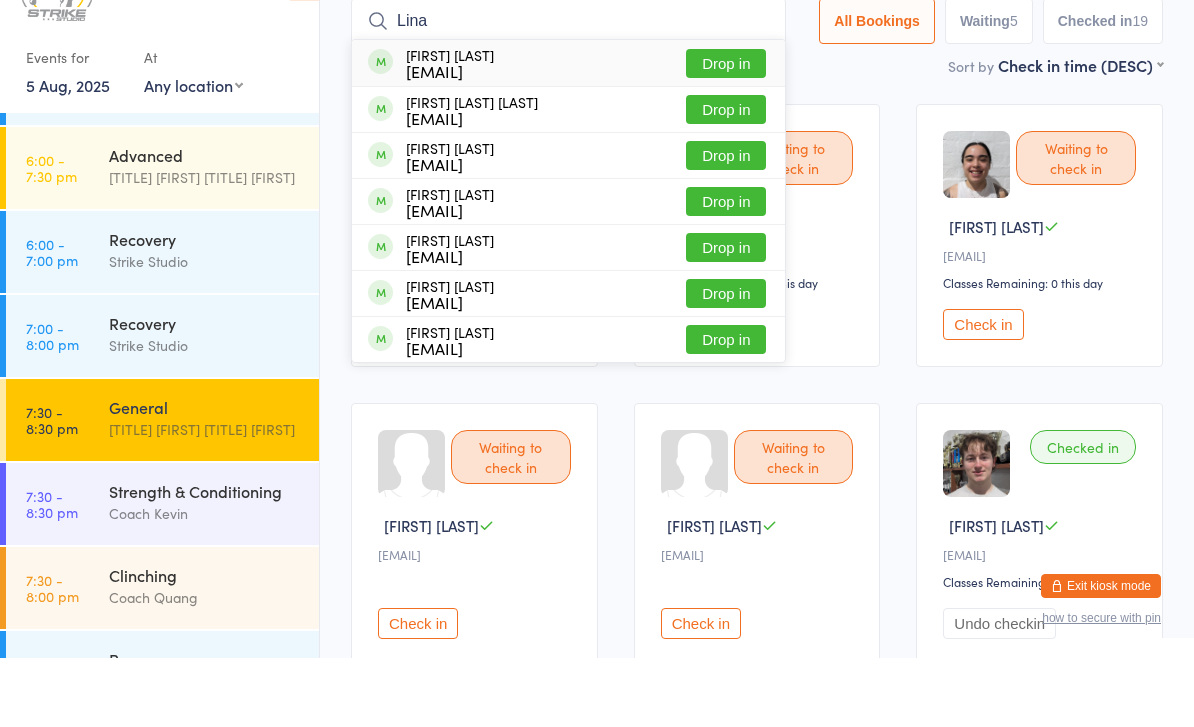 type on "Lina" 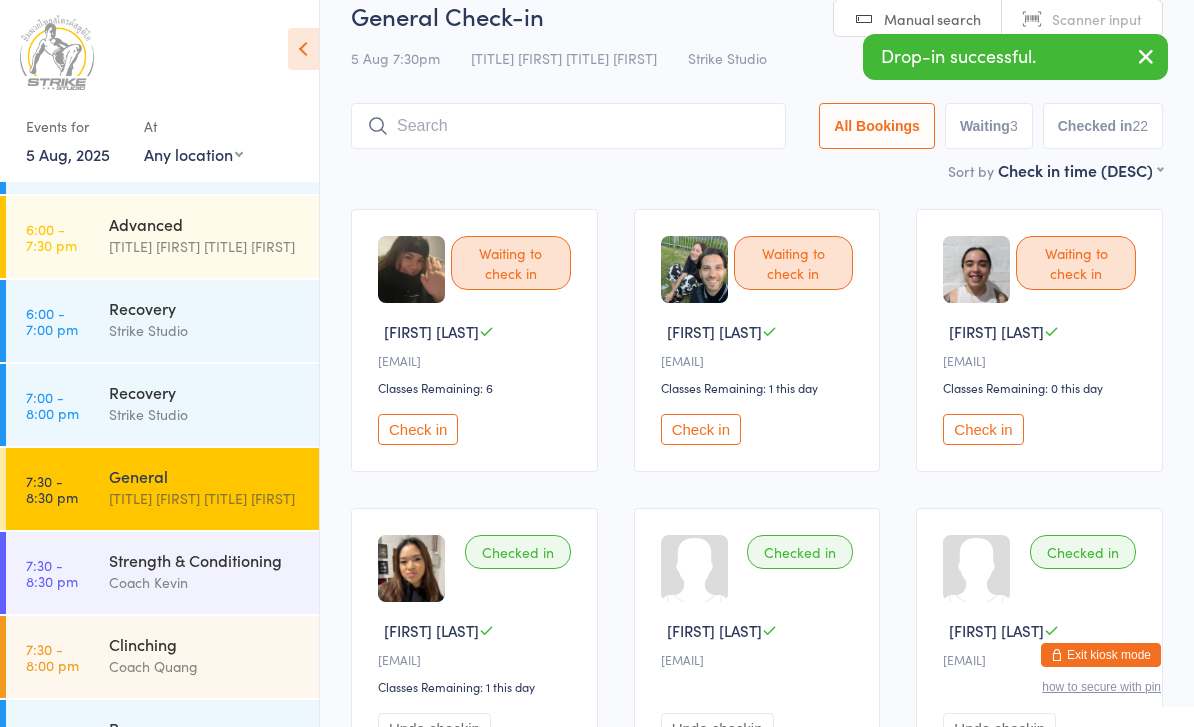 scroll, scrollTop: 0, scrollLeft: 0, axis: both 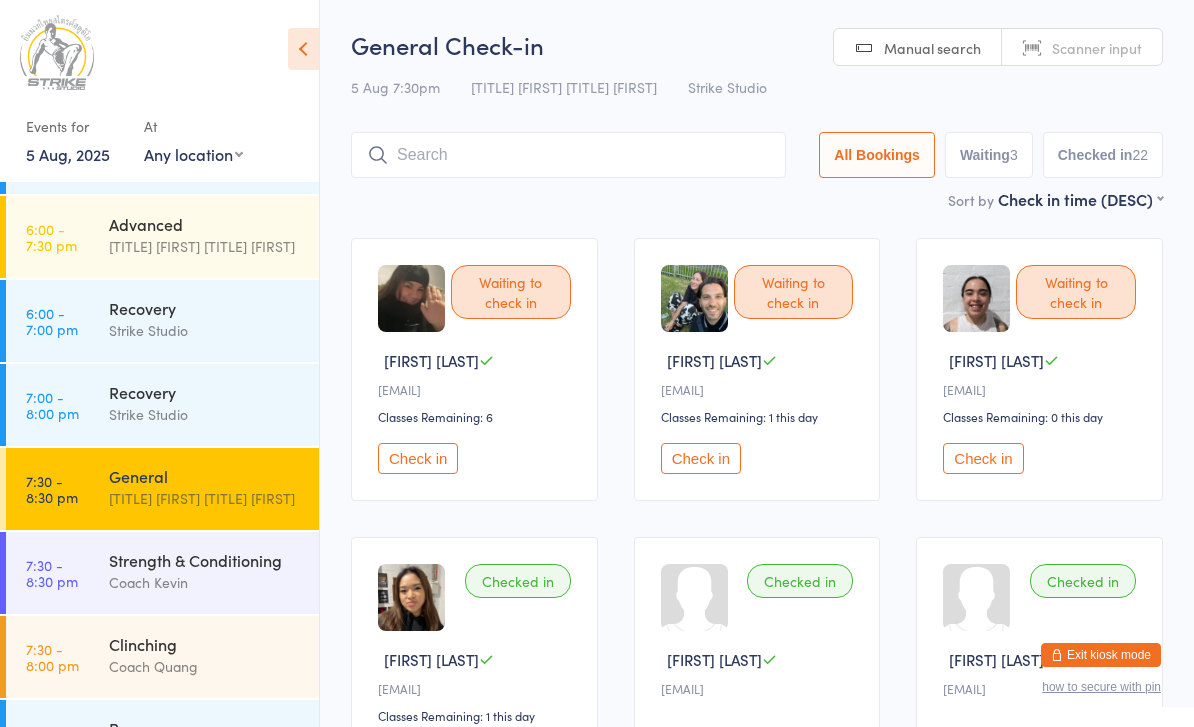 click on "Check in" at bounding box center (983, 458) 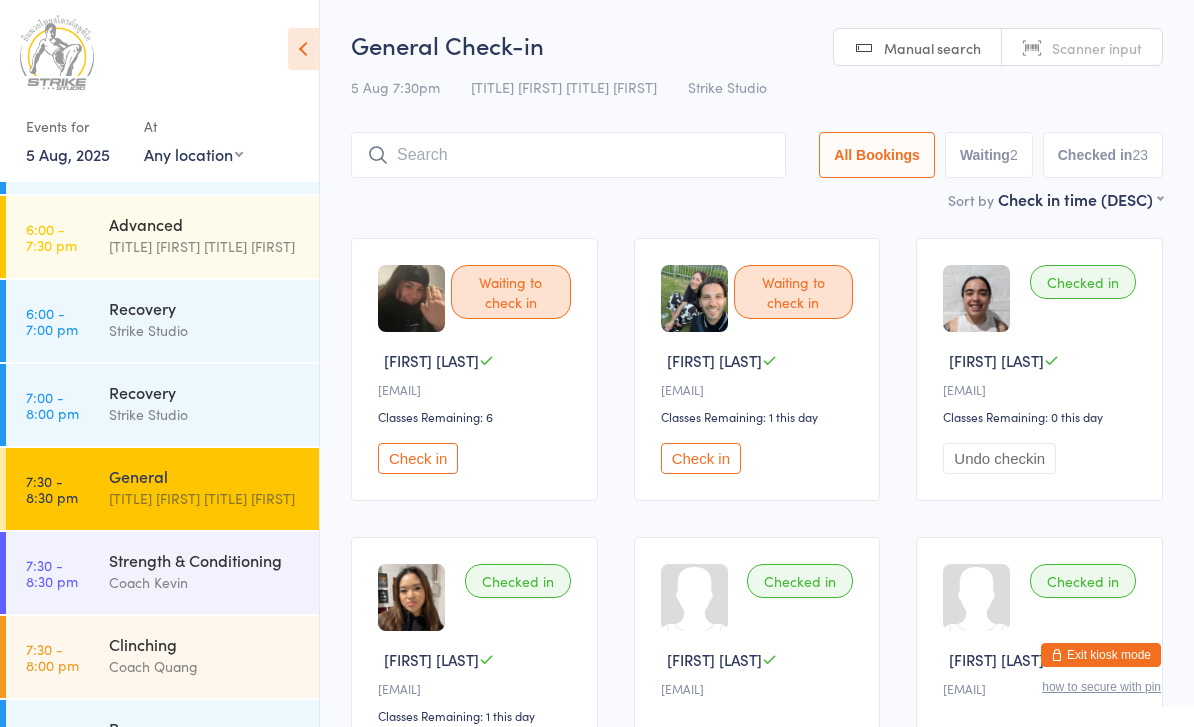 click on "Check in" at bounding box center [701, 458] 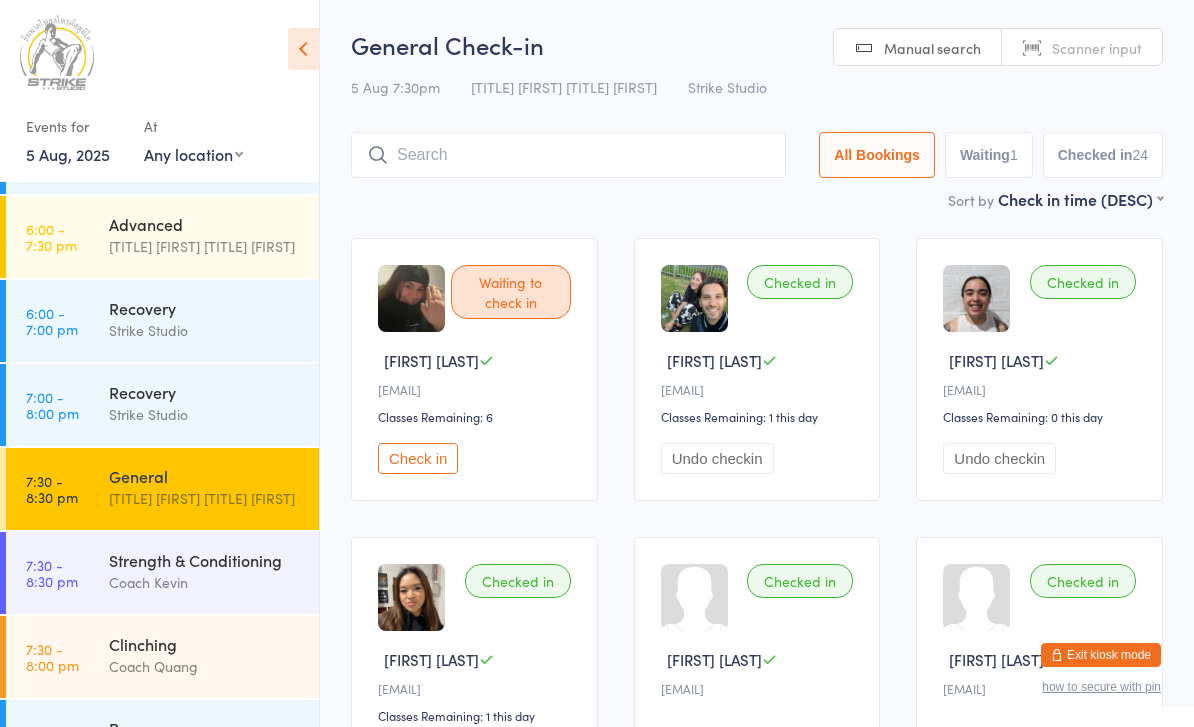 click at bounding box center (568, 155) 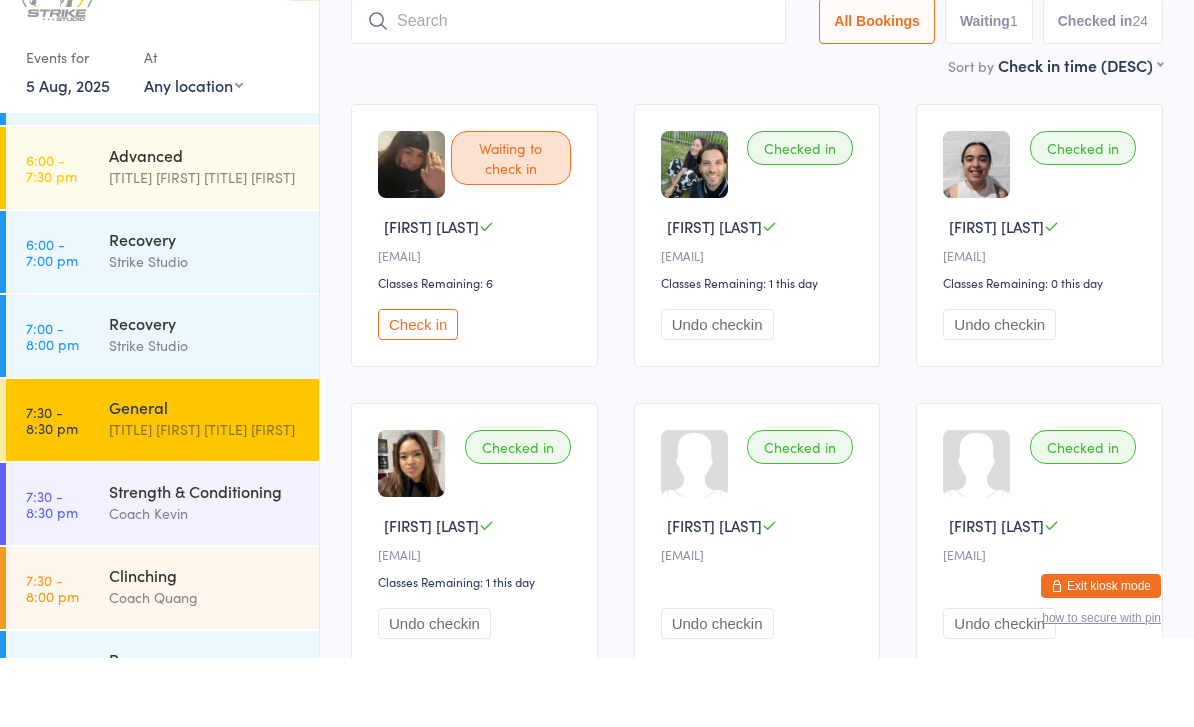 scroll, scrollTop: 131, scrollLeft: 0, axis: vertical 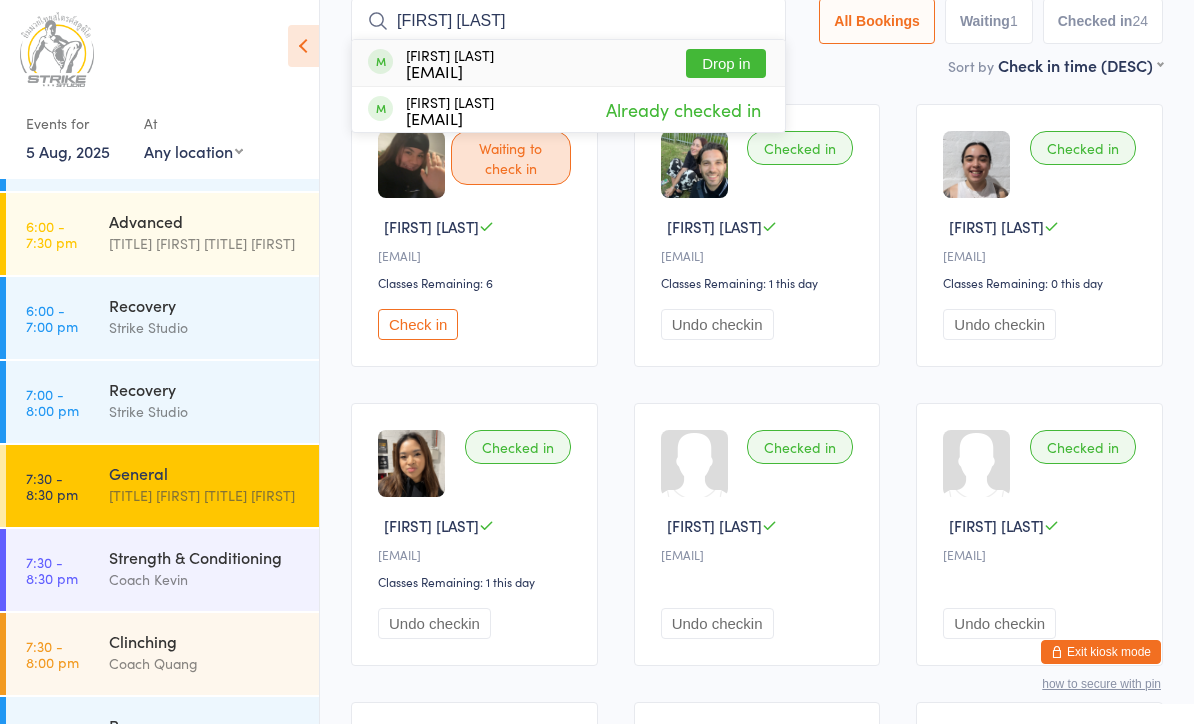 type on "Thanh thai" 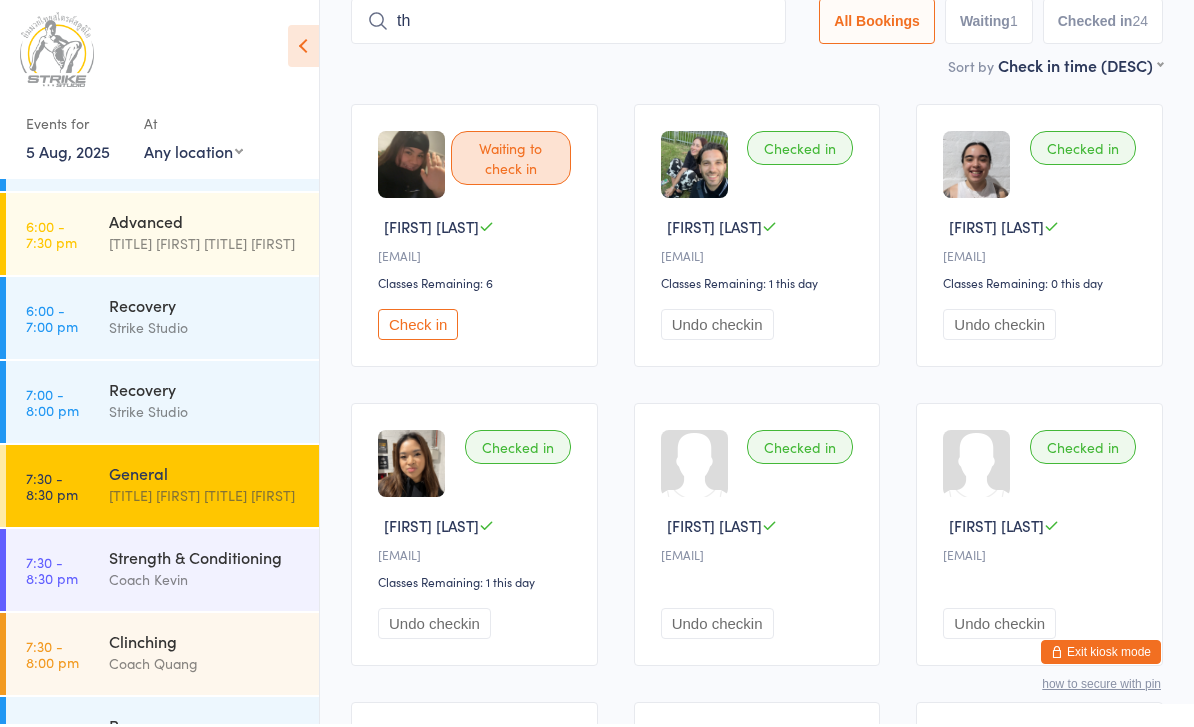 type on "tha" 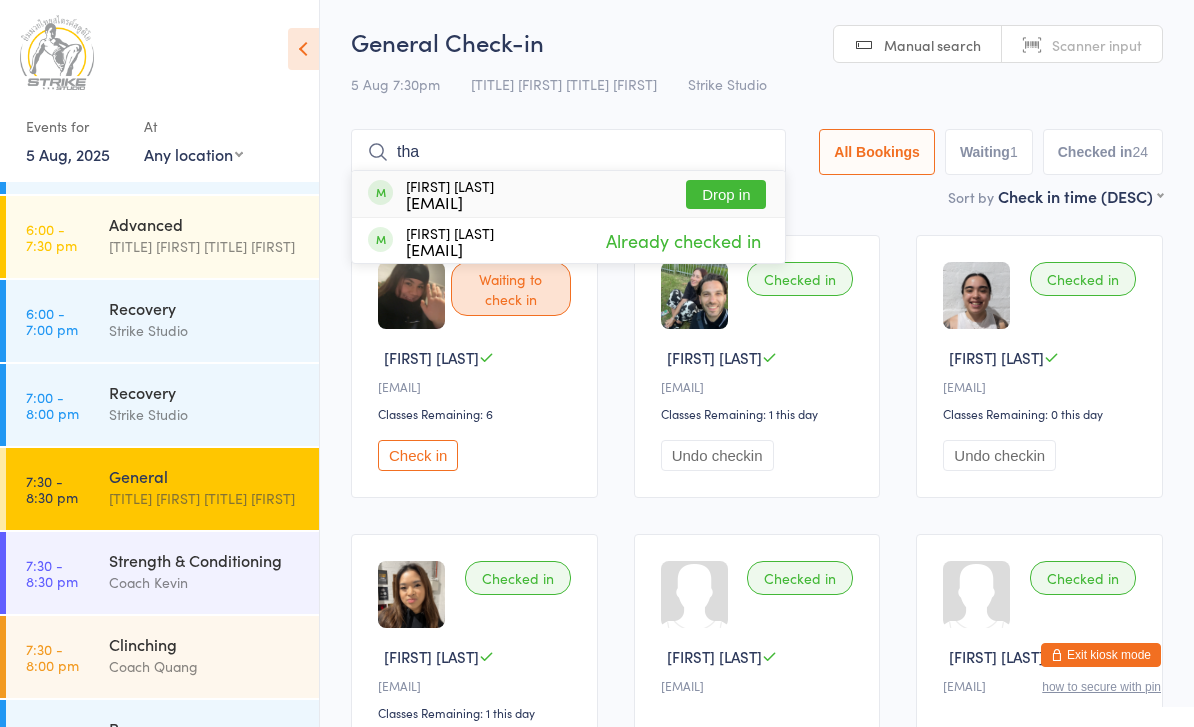 scroll, scrollTop: 0, scrollLeft: 0, axis: both 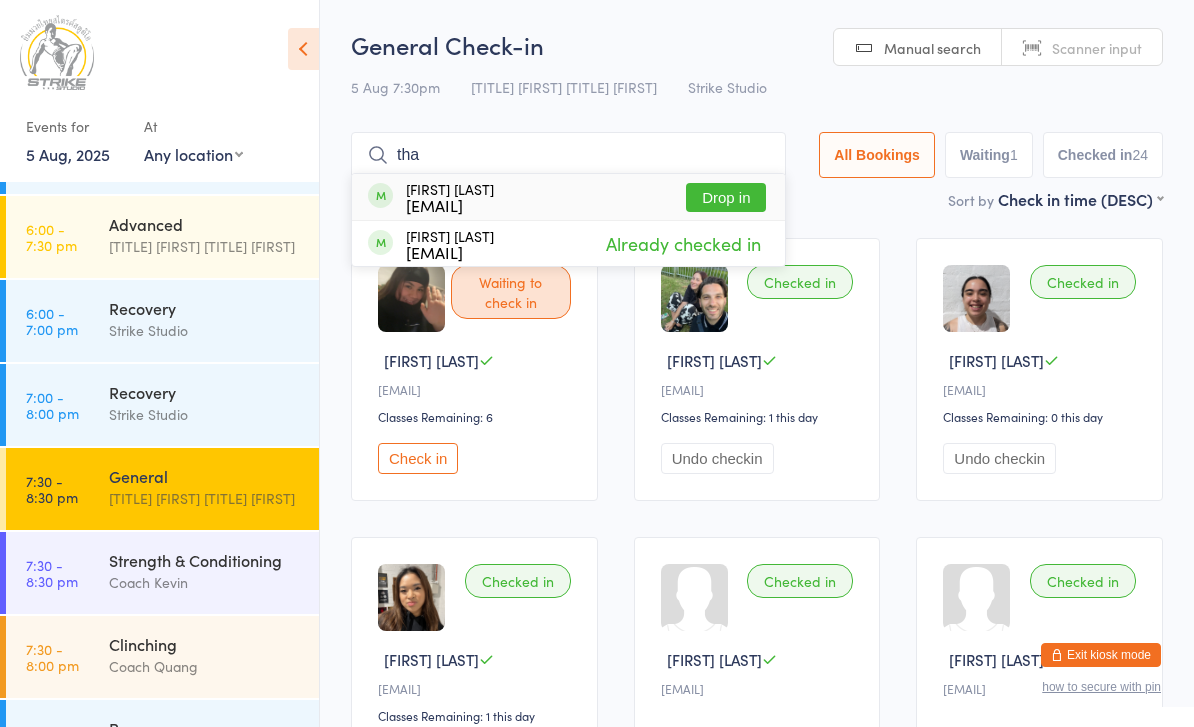 click on "tha" at bounding box center (568, 155) 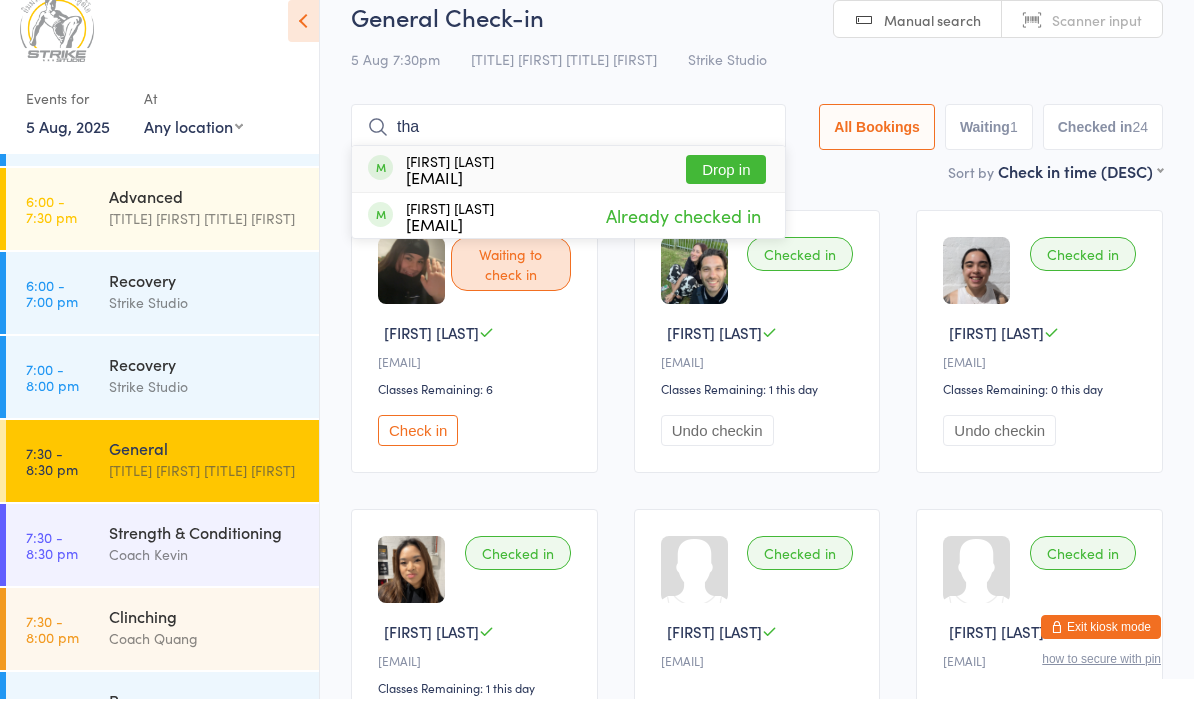 scroll, scrollTop: 65, scrollLeft: 0, axis: vertical 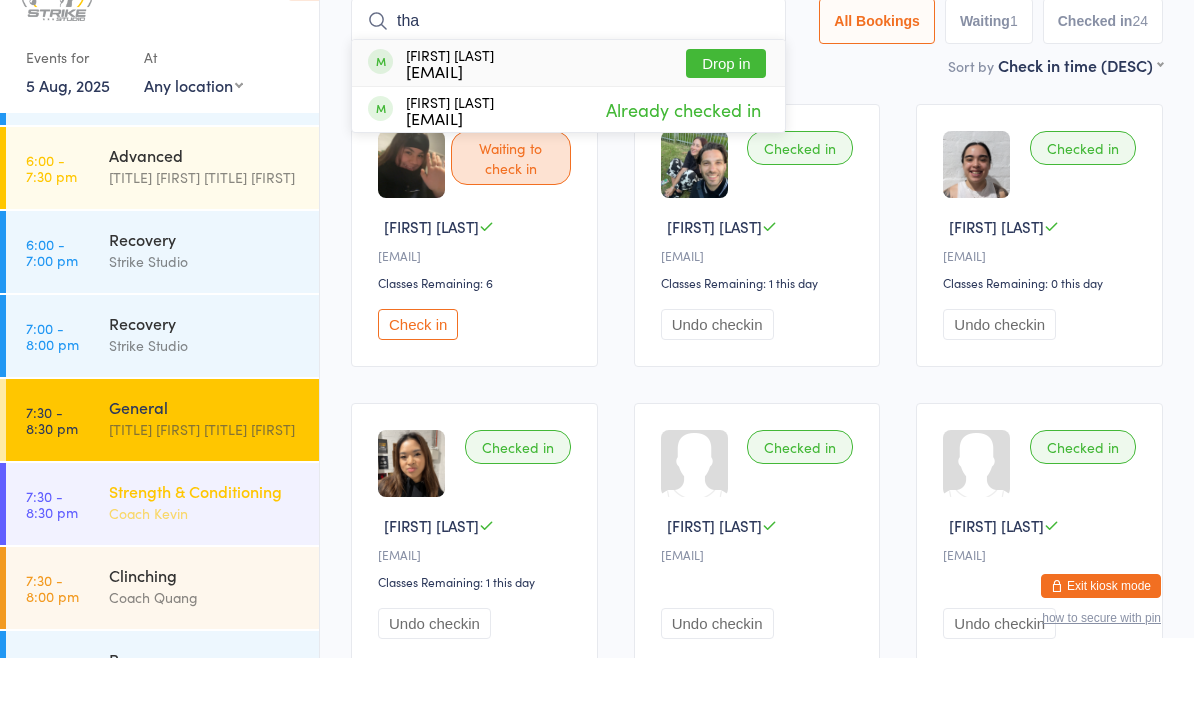 click on "Strength & Conditioning" at bounding box center [205, 560] 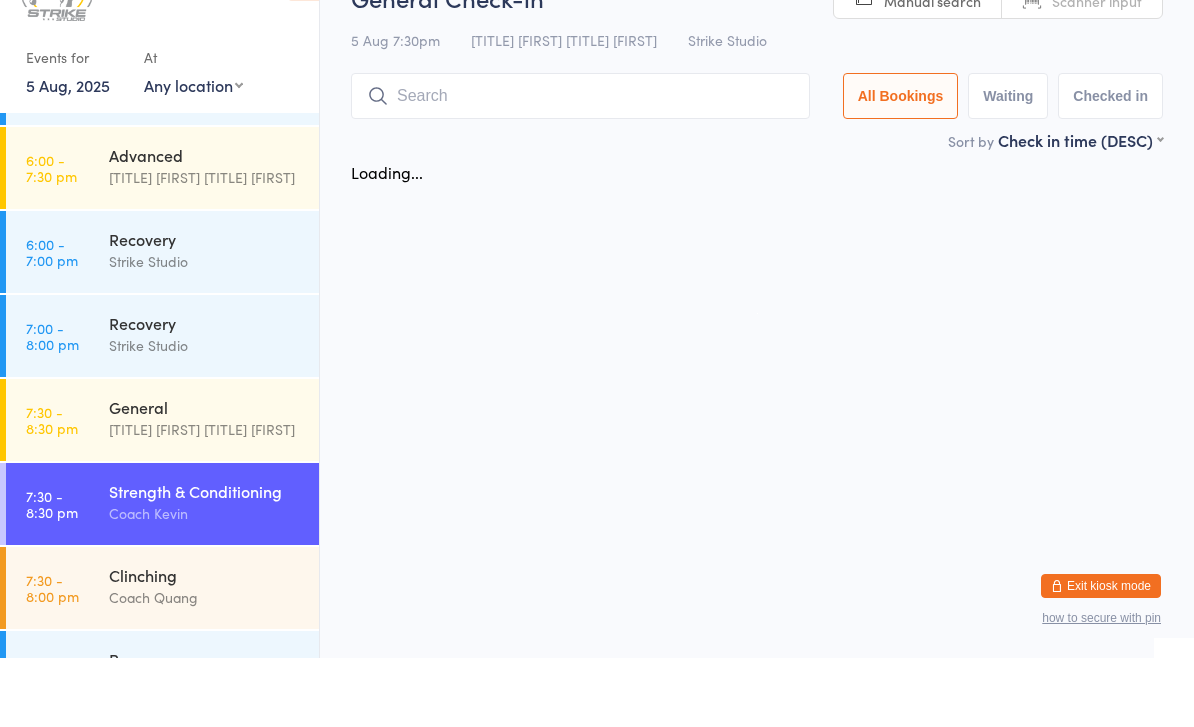 scroll, scrollTop: 0, scrollLeft: 0, axis: both 